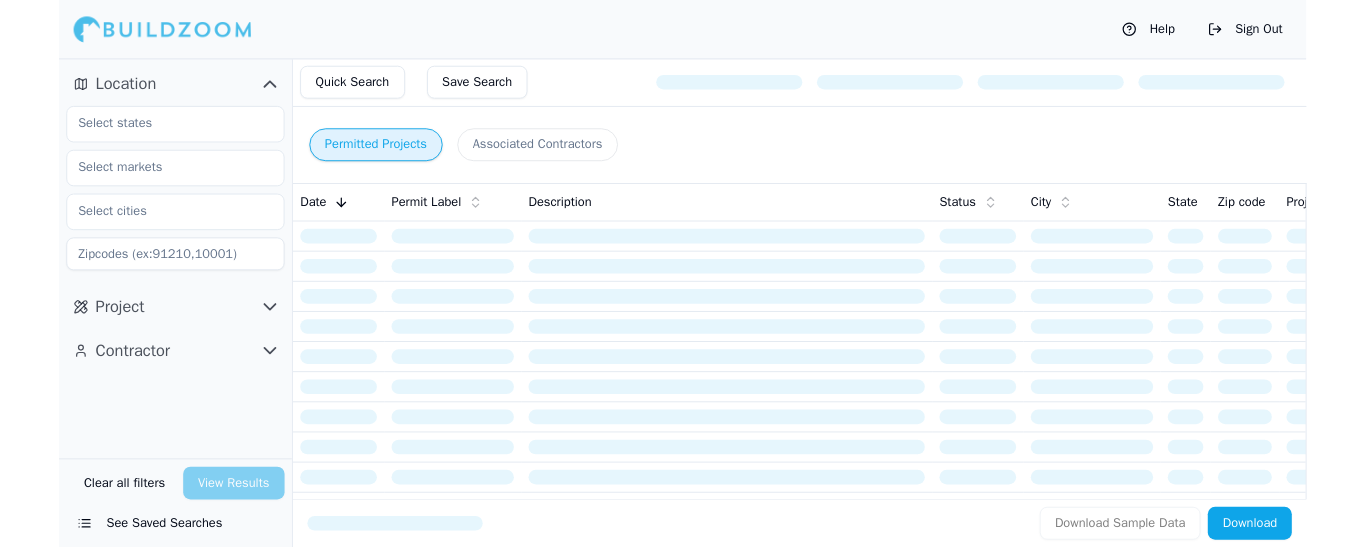 scroll, scrollTop: 0, scrollLeft: 0, axis: both 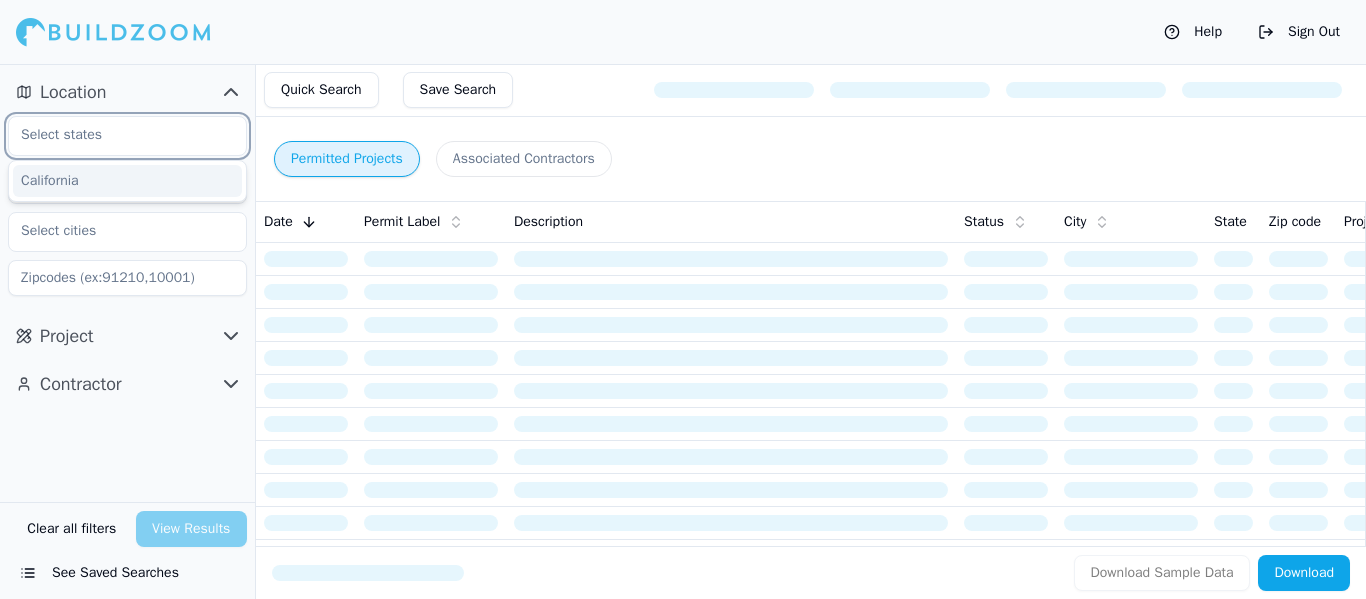 click at bounding box center (115, 135) 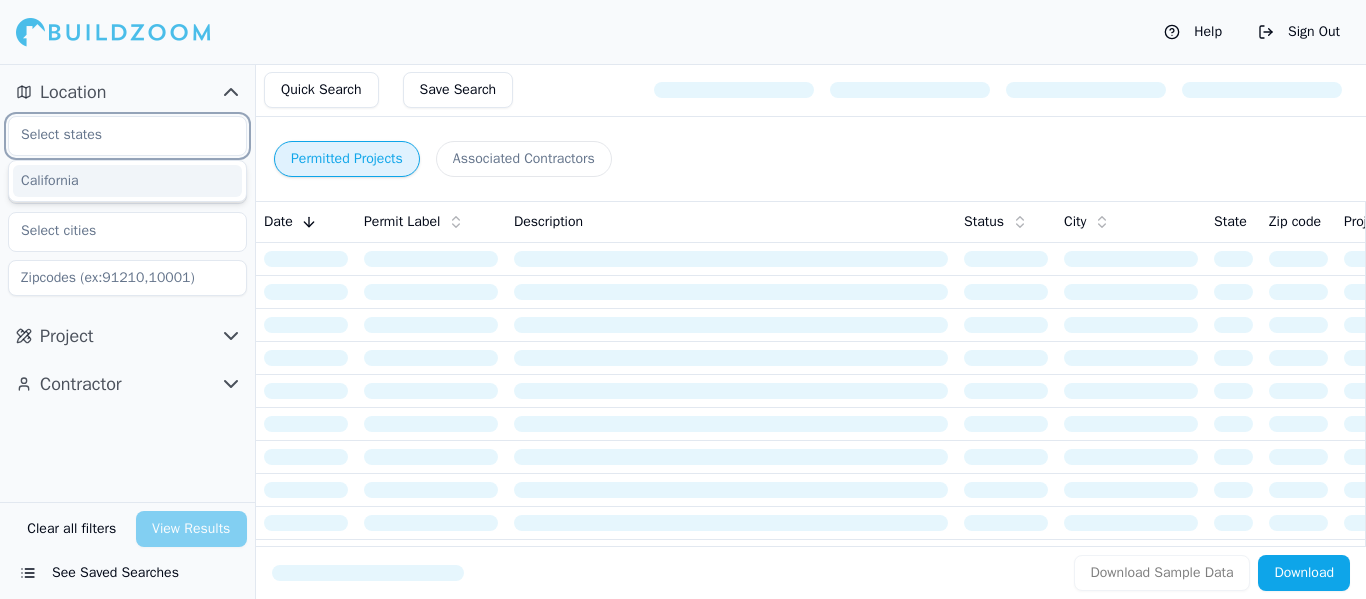 click on "California" at bounding box center (127, 181) 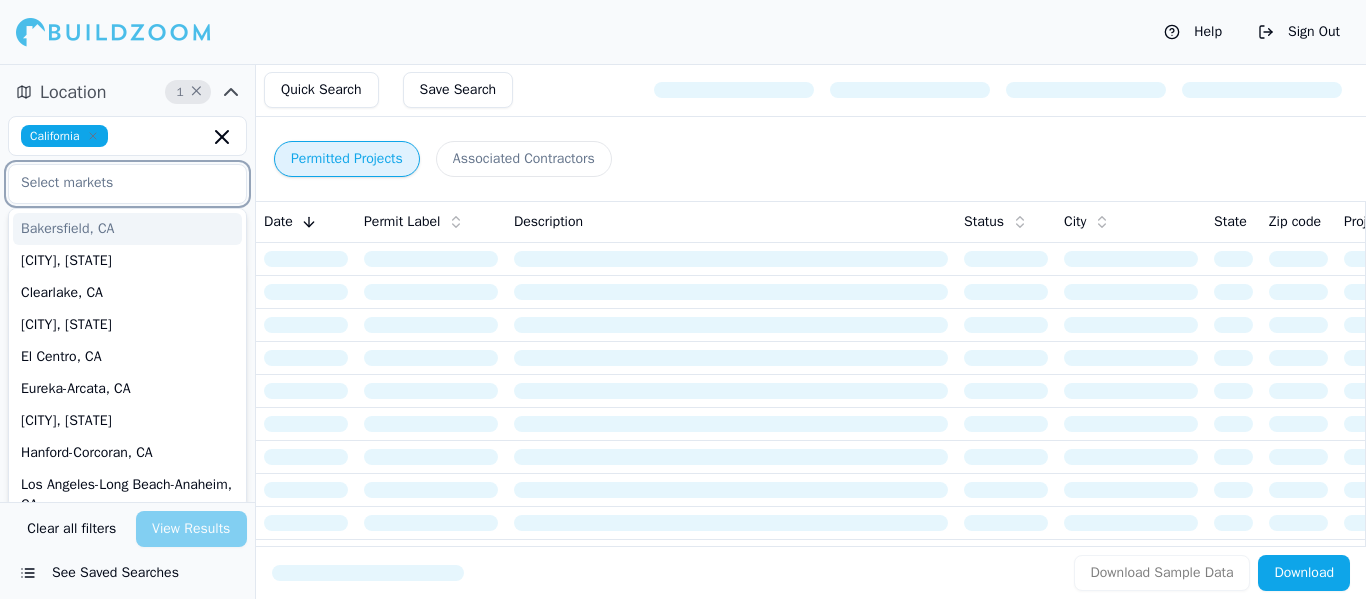 click at bounding box center (115, 183) 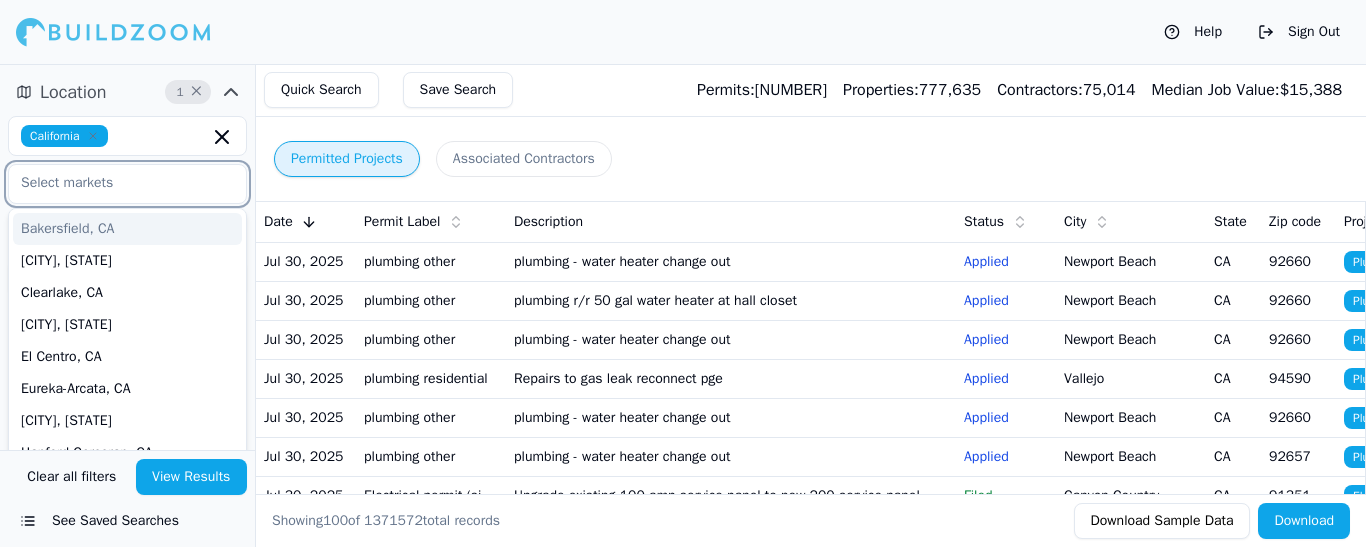 type on "s" 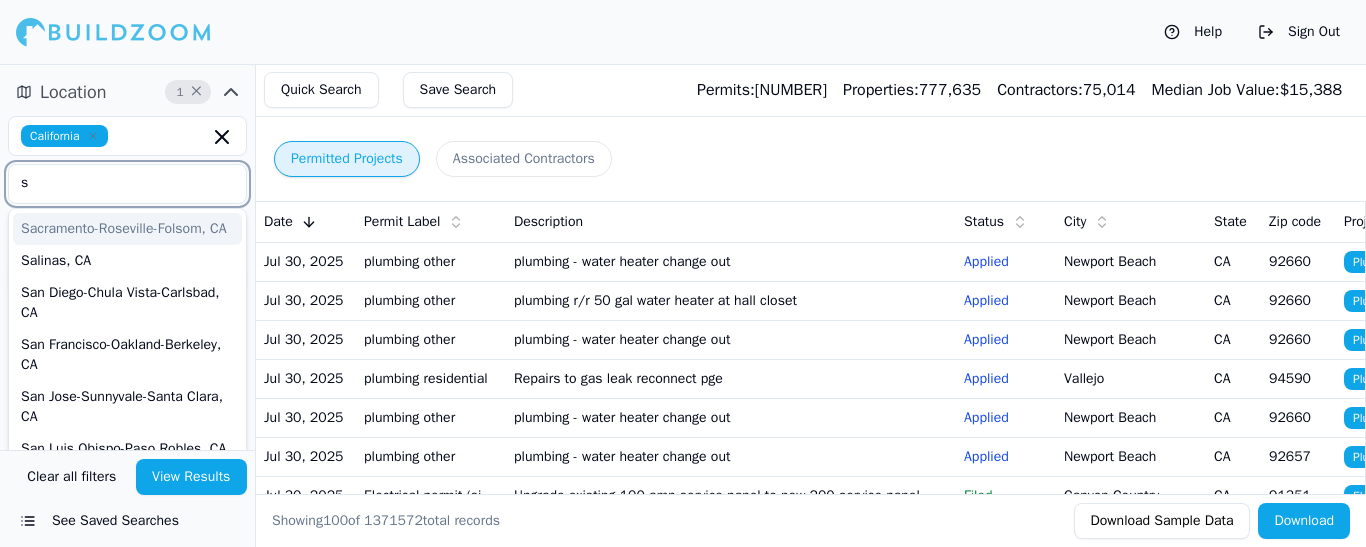 scroll, scrollTop: 257, scrollLeft: 0, axis: vertical 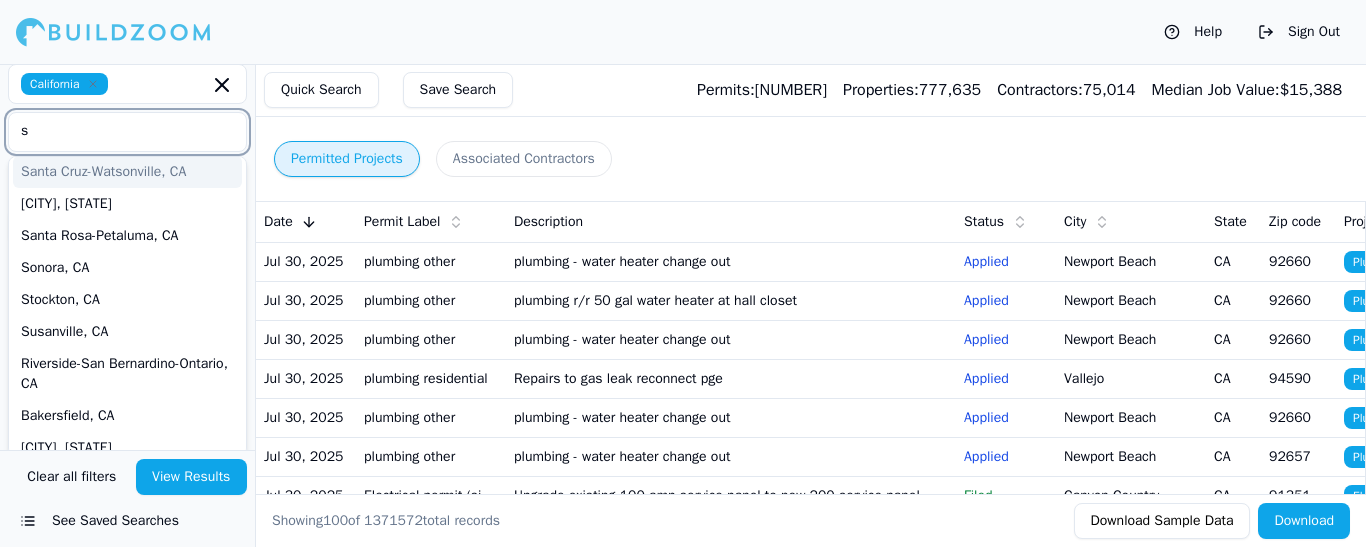 click on "Santa Cruz-Watsonville, CA" at bounding box center [127, 172] 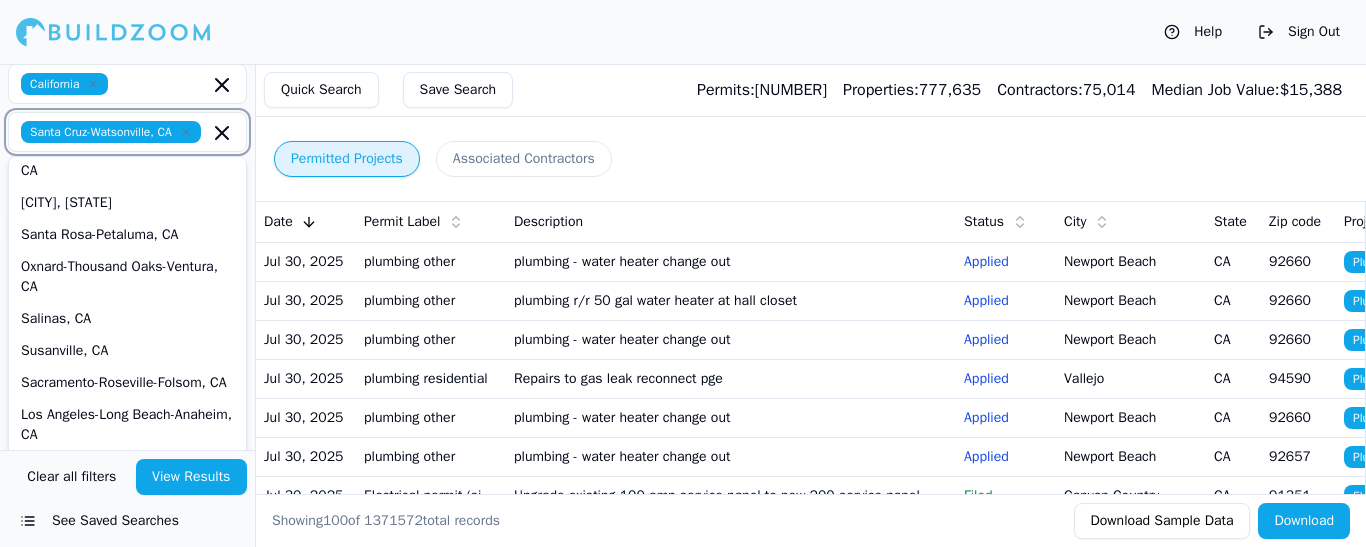 scroll, scrollTop: 0, scrollLeft: 0, axis: both 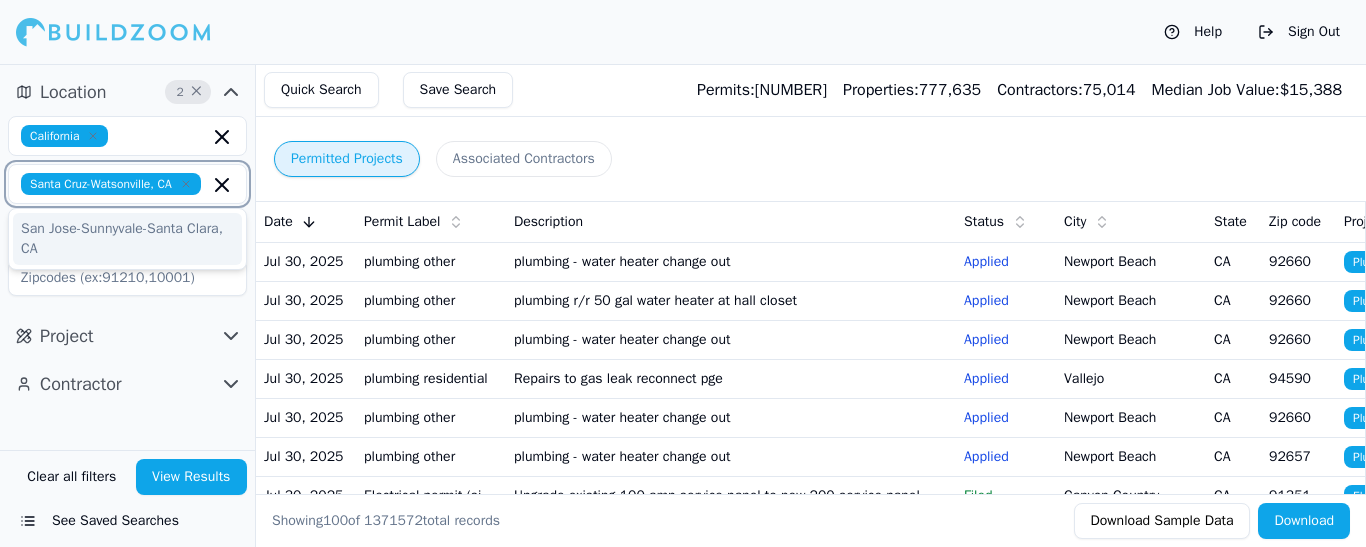 type on "[CITY]" 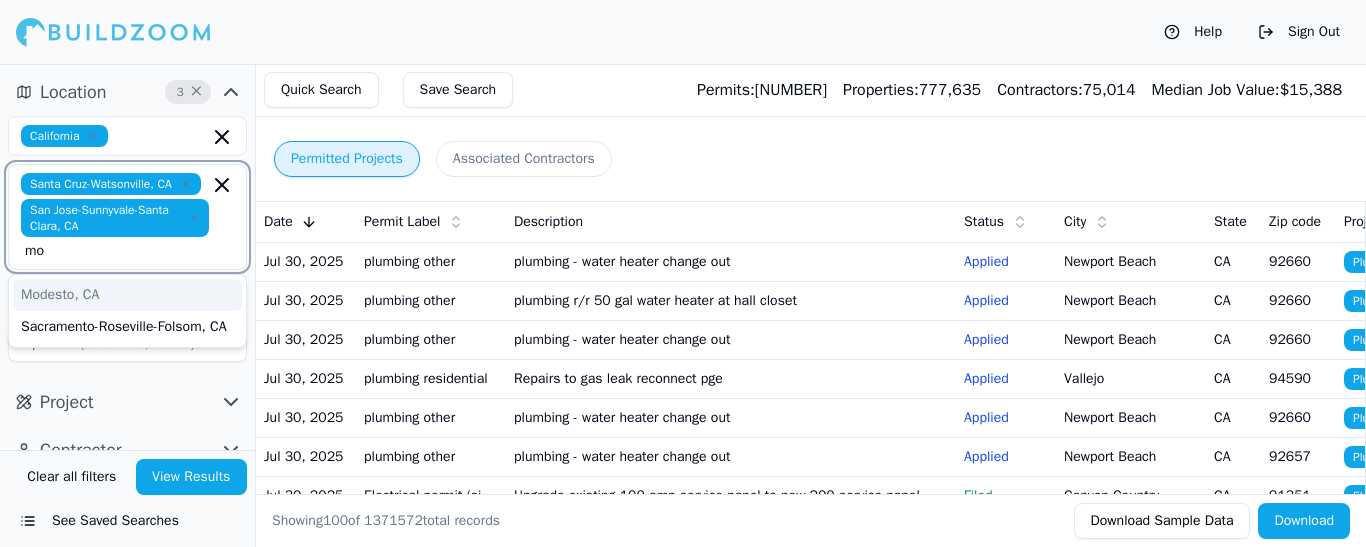 type on "m" 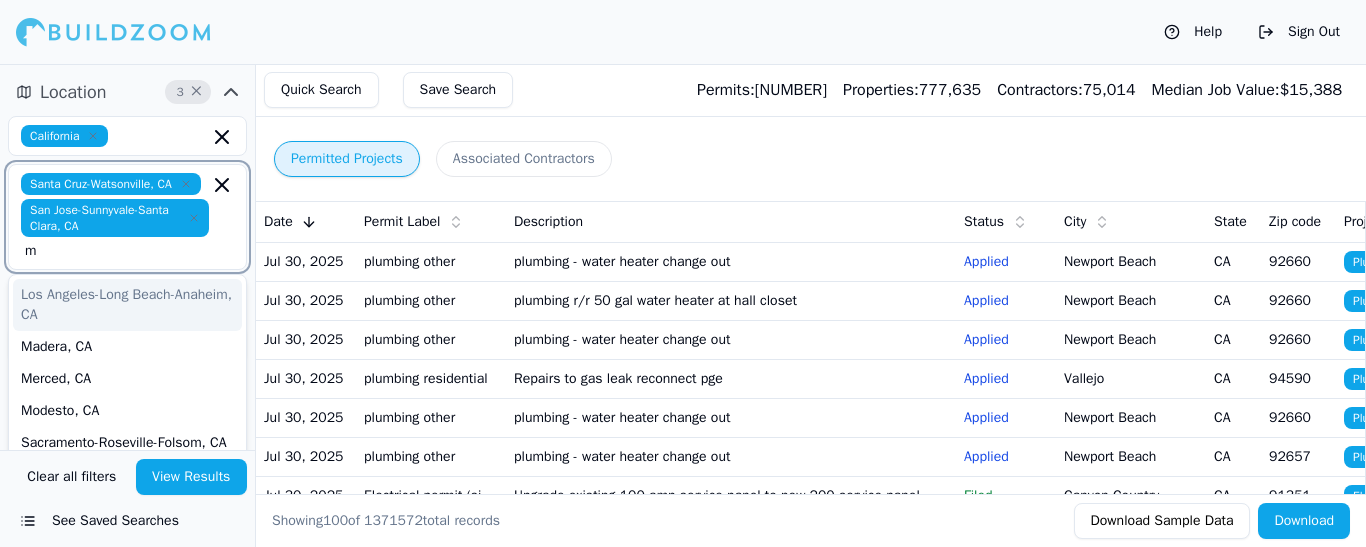 type 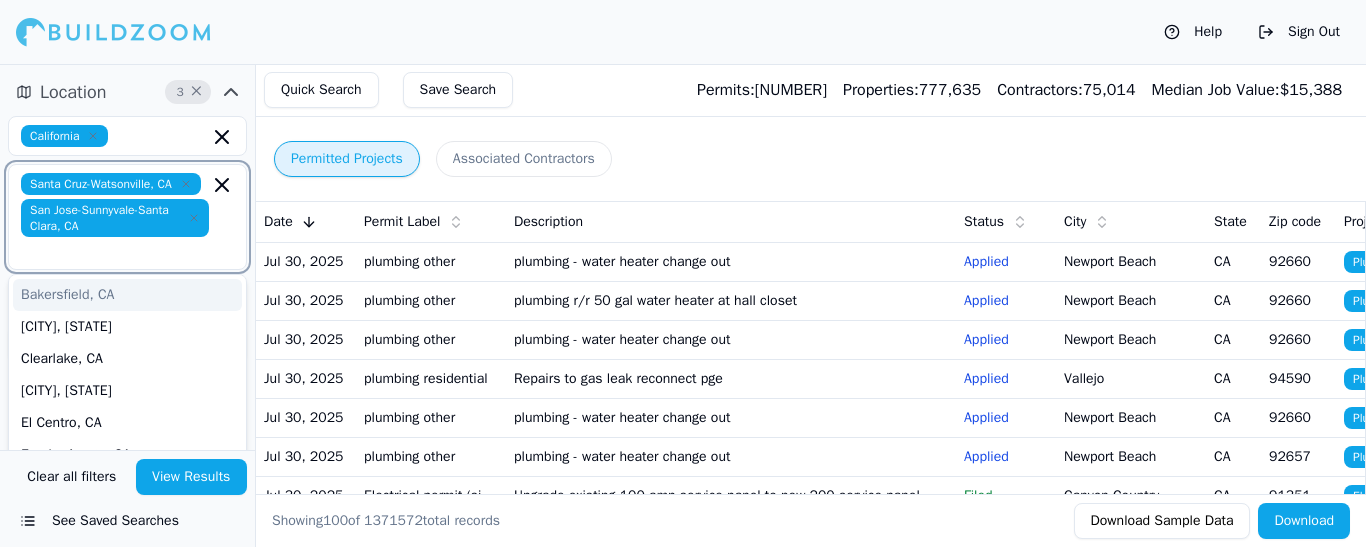 scroll, scrollTop: 17, scrollLeft: 0, axis: vertical 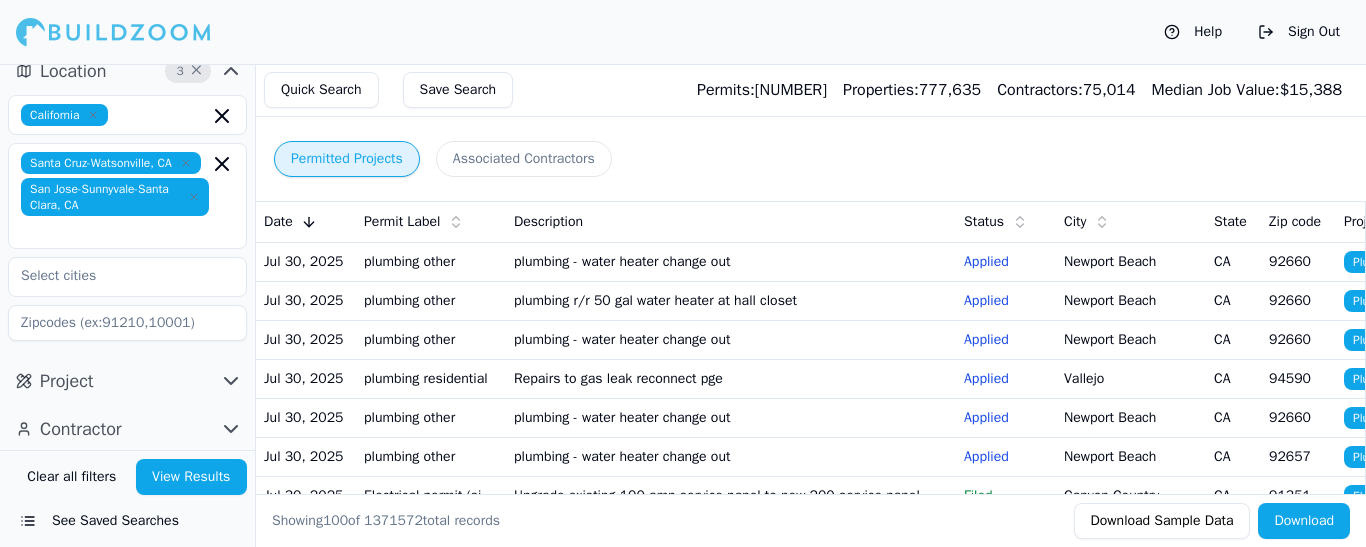 click on "Location 3 x California Santa Cruz-Watsonville, CA San Jose-Sunnyvale-Santa Clara, CA" at bounding box center [127, 202] 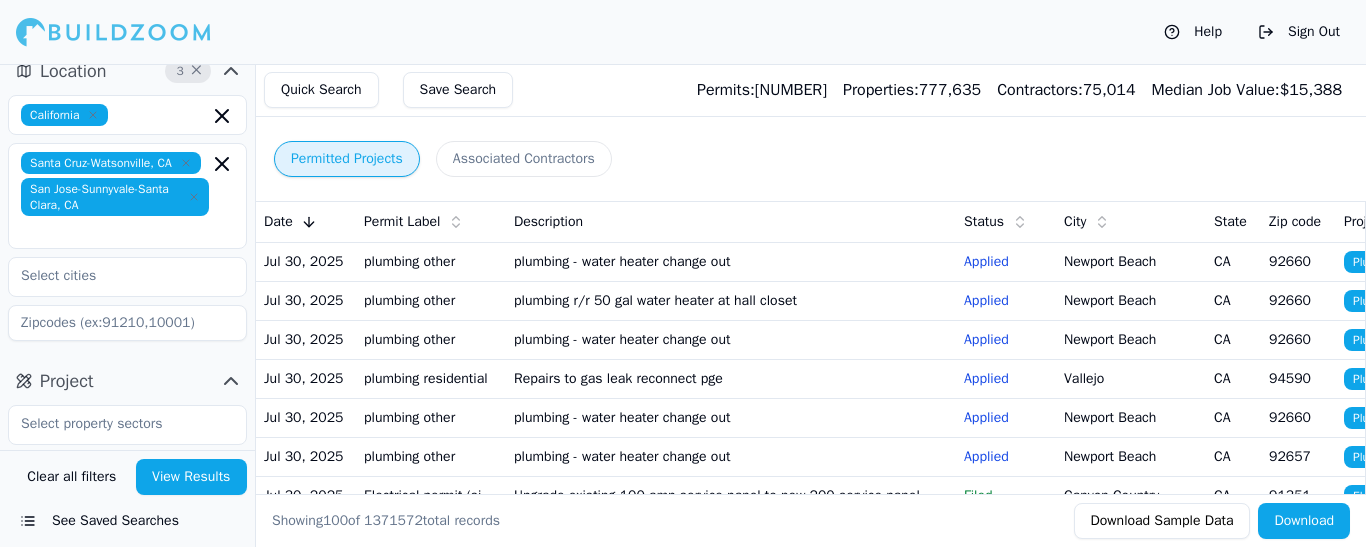 click on "Project Select project recency" at bounding box center [127, 574] 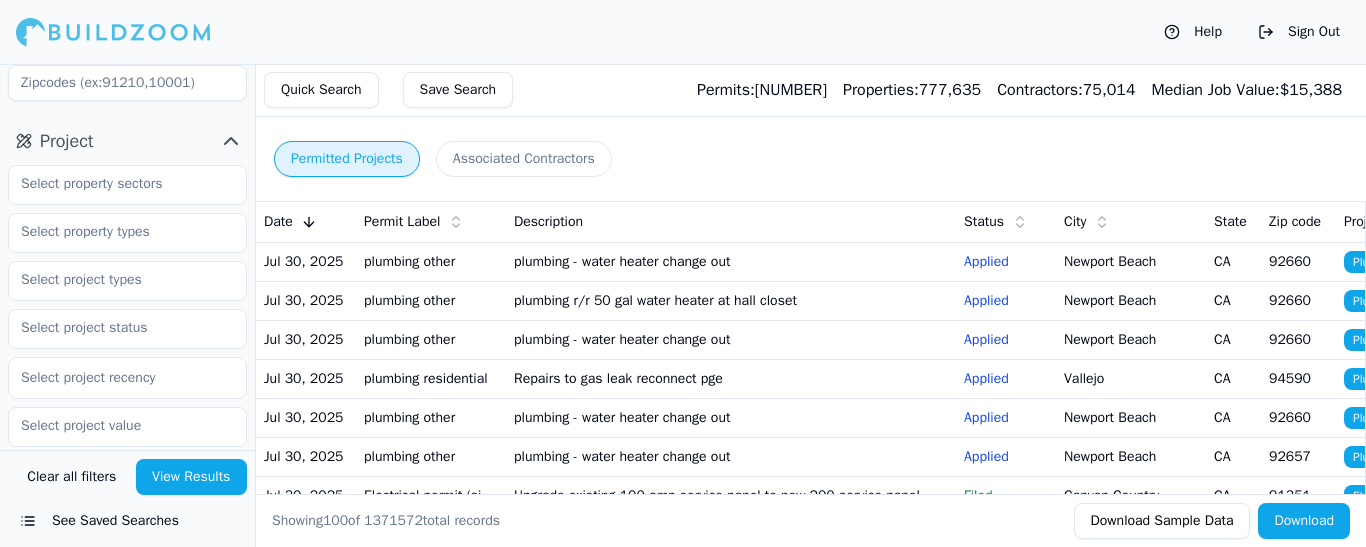 scroll, scrollTop: 301, scrollLeft: 0, axis: vertical 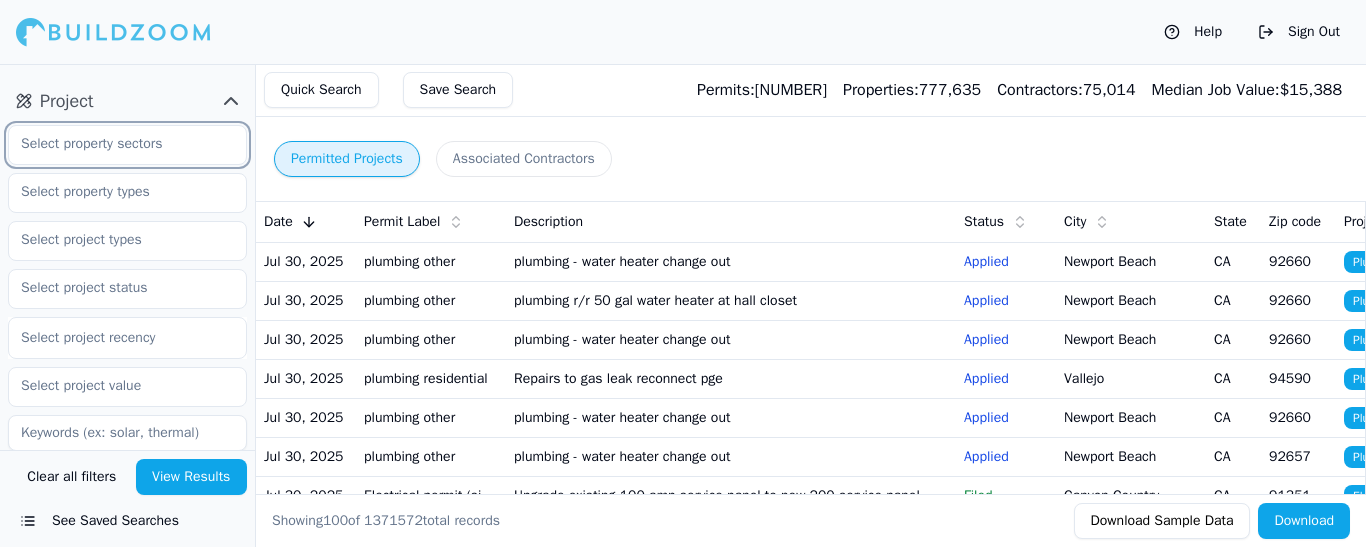 click at bounding box center (115, 144) 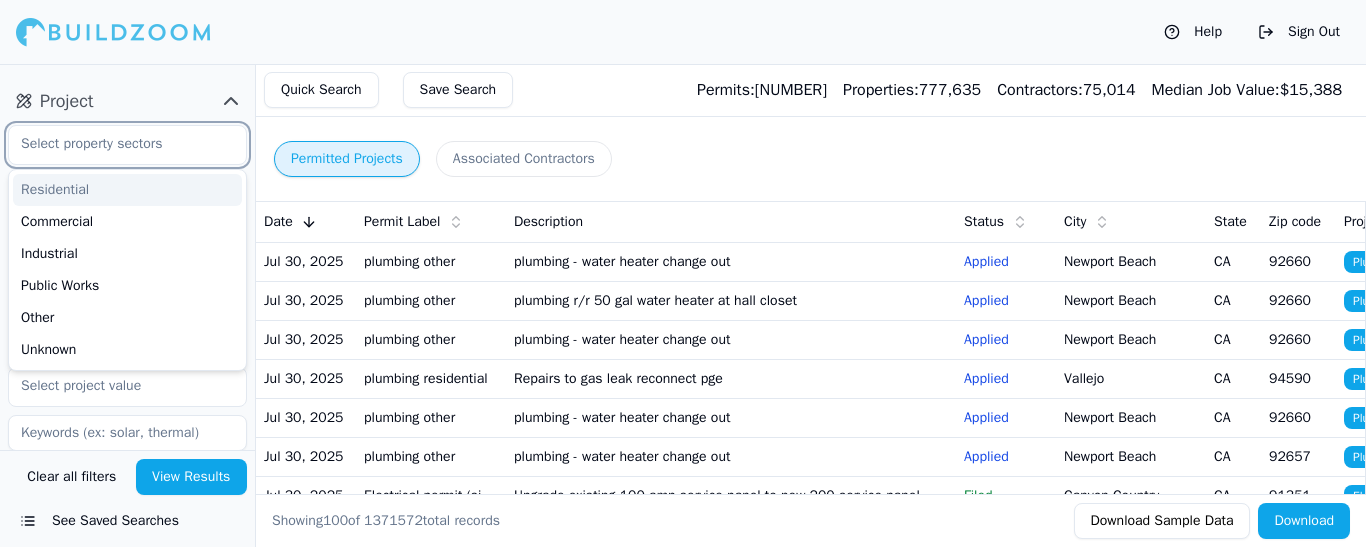 click on "Residential" at bounding box center (127, 190) 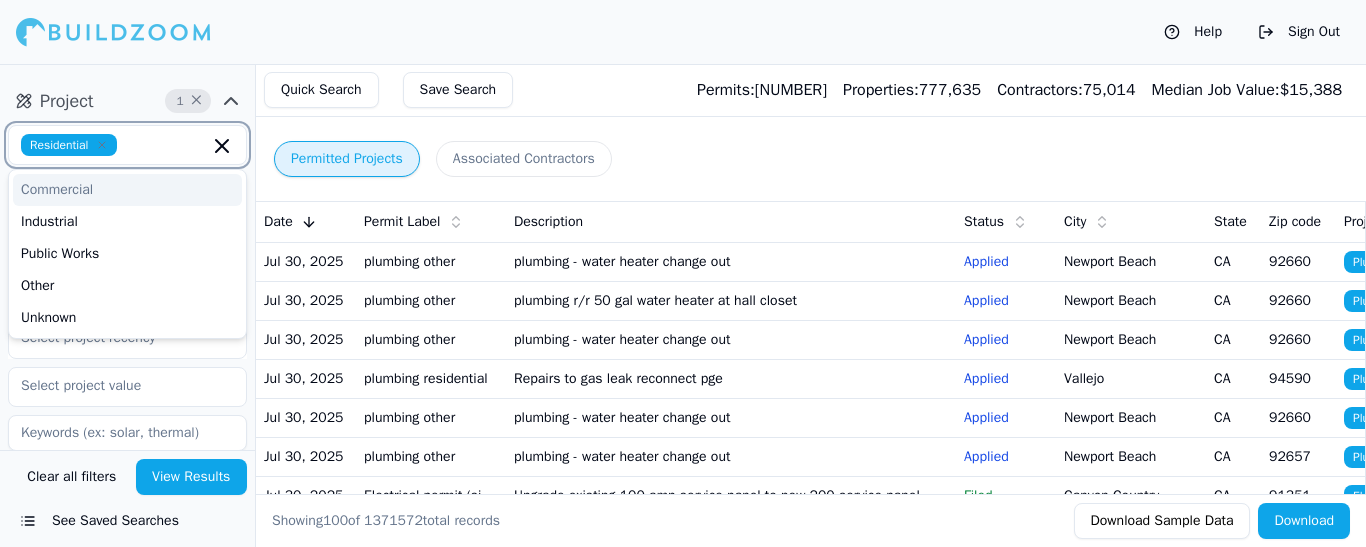 click on "Commercial" at bounding box center (127, 190) 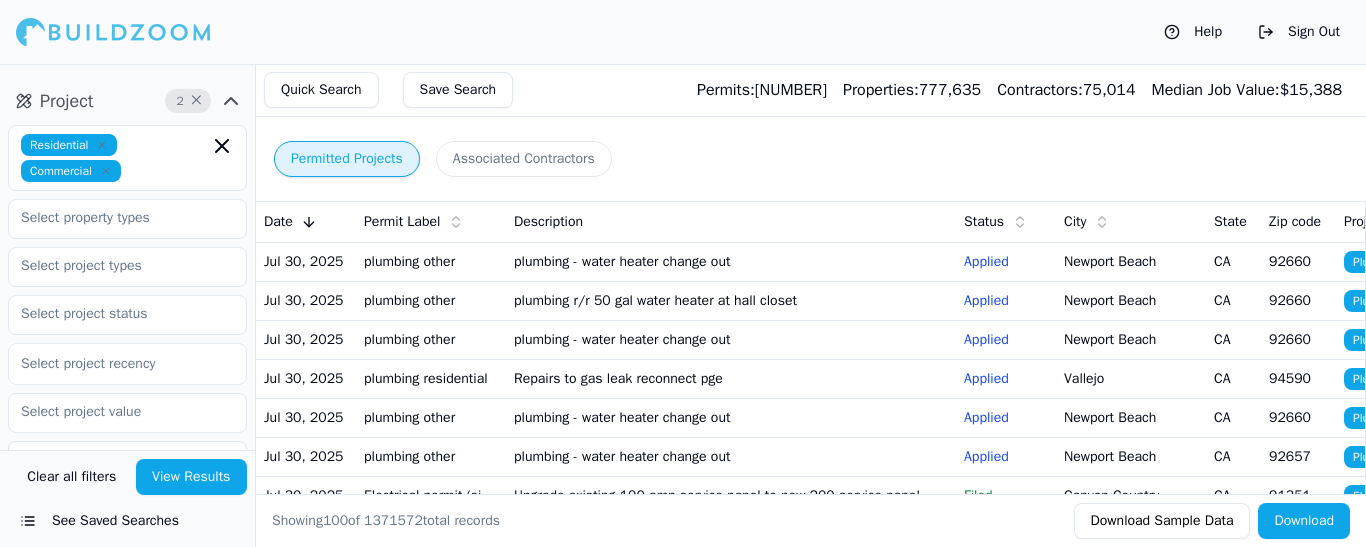 click on "Permitted Projects Associated Contractors" at bounding box center [810, 159] 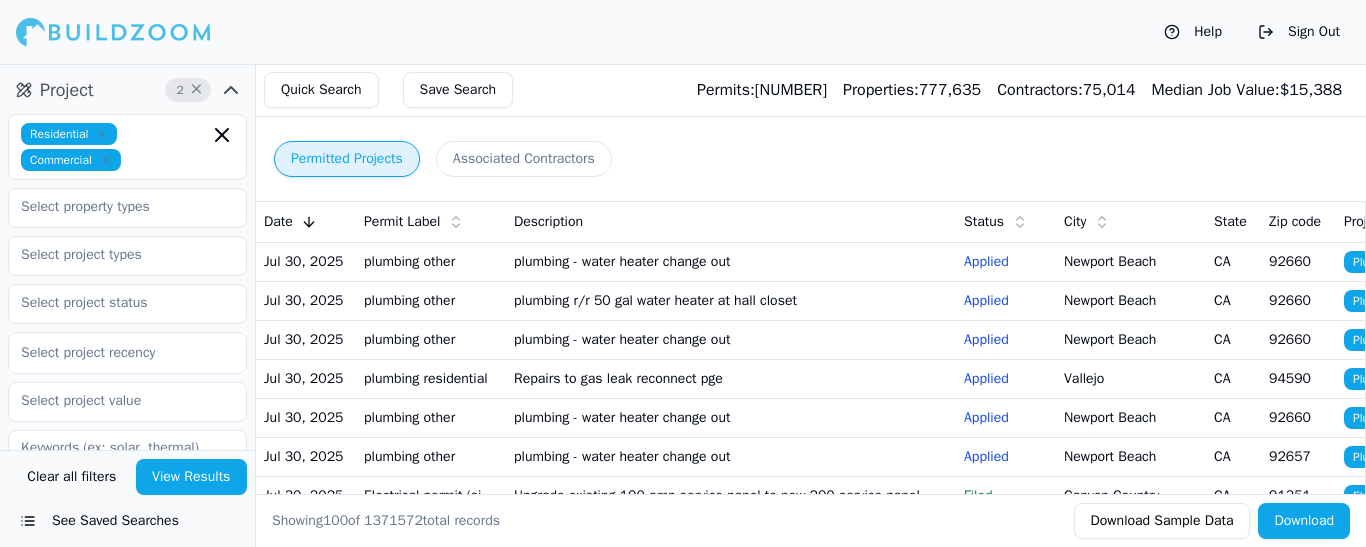 scroll, scrollTop: 310, scrollLeft: 0, axis: vertical 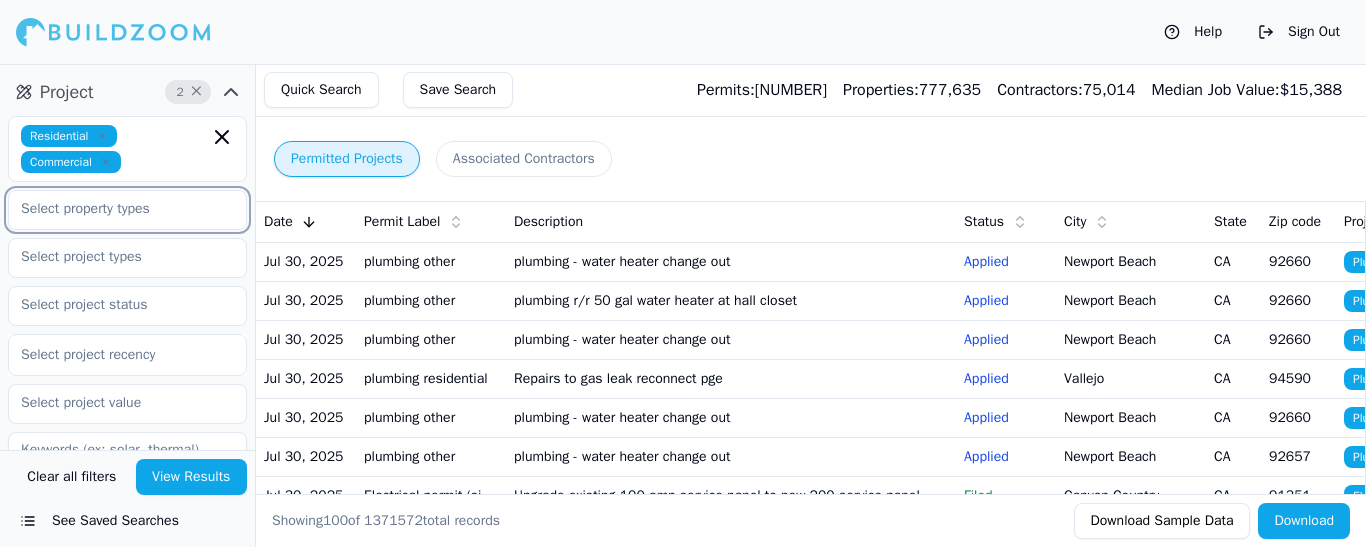 click at bounding box center [115, 209] 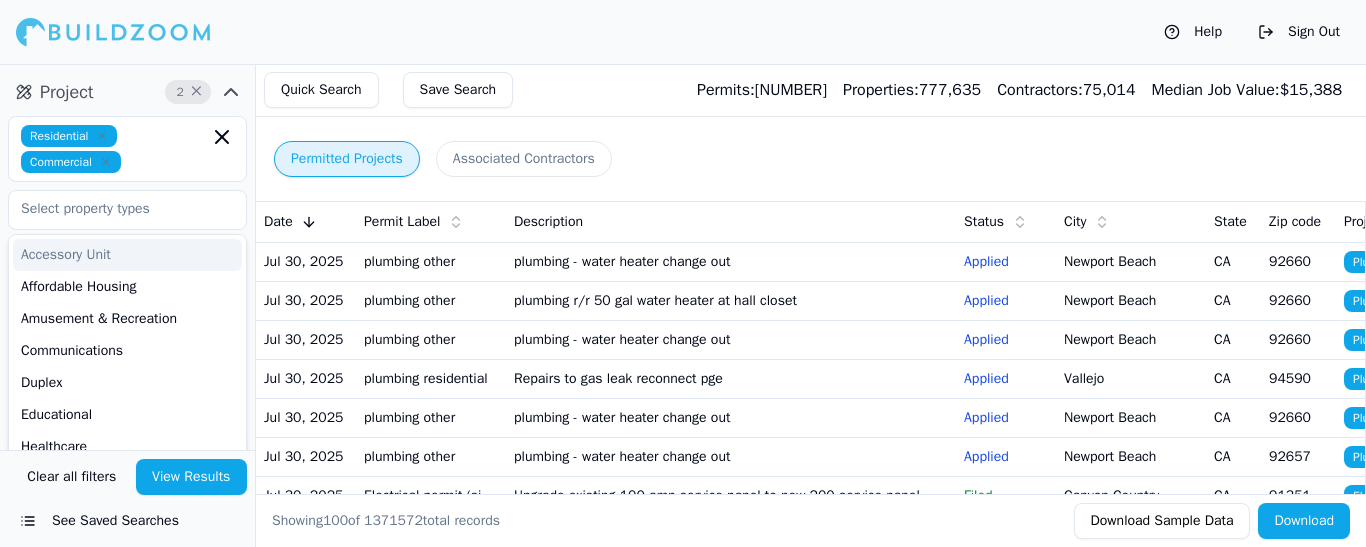 click on "Project 2 × Residential Commercial Accessory Unit Affordable Housing Amusement & Recreation Communications Duplex Educational Healthcare Hotels & Hospitality Land Marine Miscellaneous Mixed Use Multifamily Multifamily (Apartment) Multifamily (Condominium) Office Parking Public Safety Restaurant Retail Roads Single Family Special Purpose Transportation Triplex Utility Select project recency" at bounding box center (127, 298) 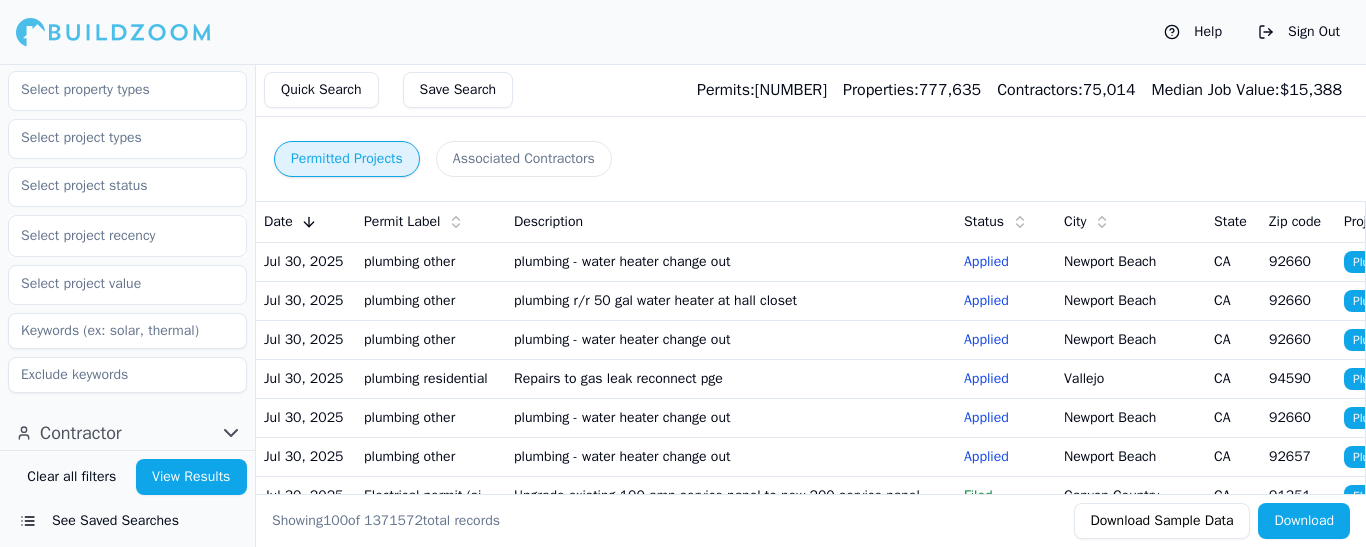 scroll, scrollTop: 430, scrollLeft: 0, axis: vertical 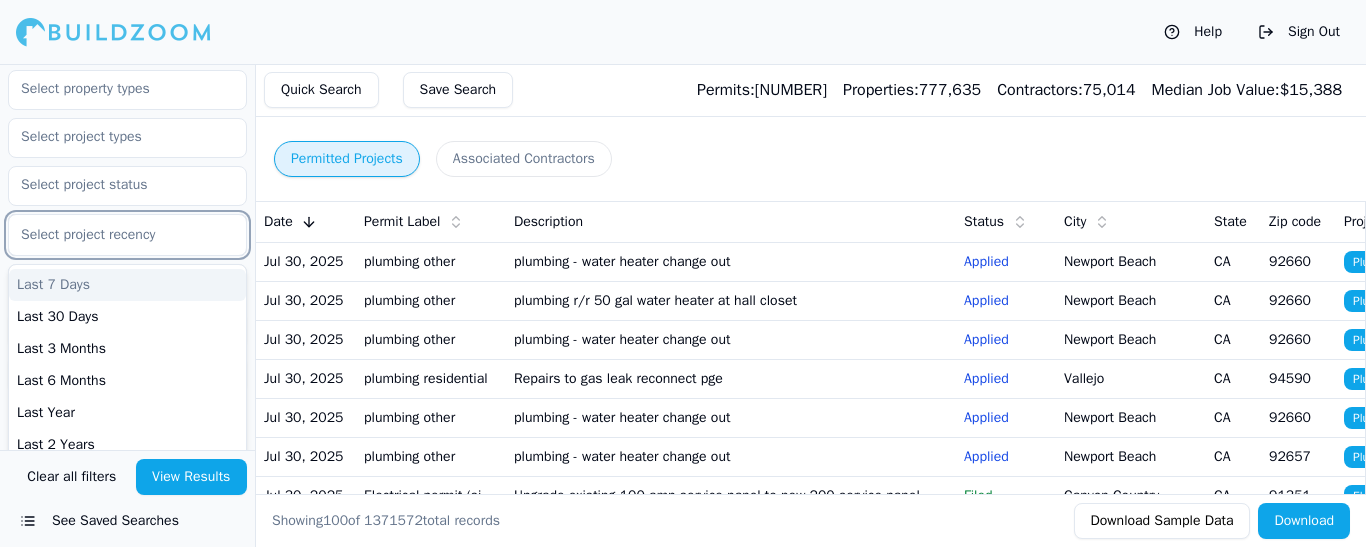 click at bounding box center [127, 235] 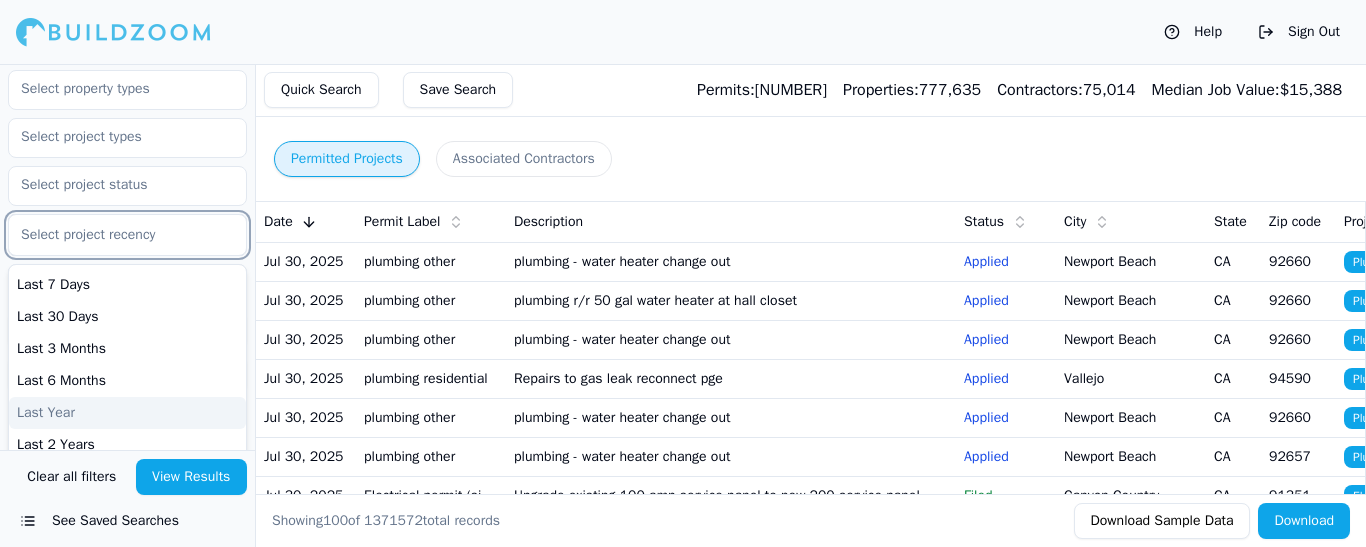 click on "Last Year" at bounding box center (127, 413) 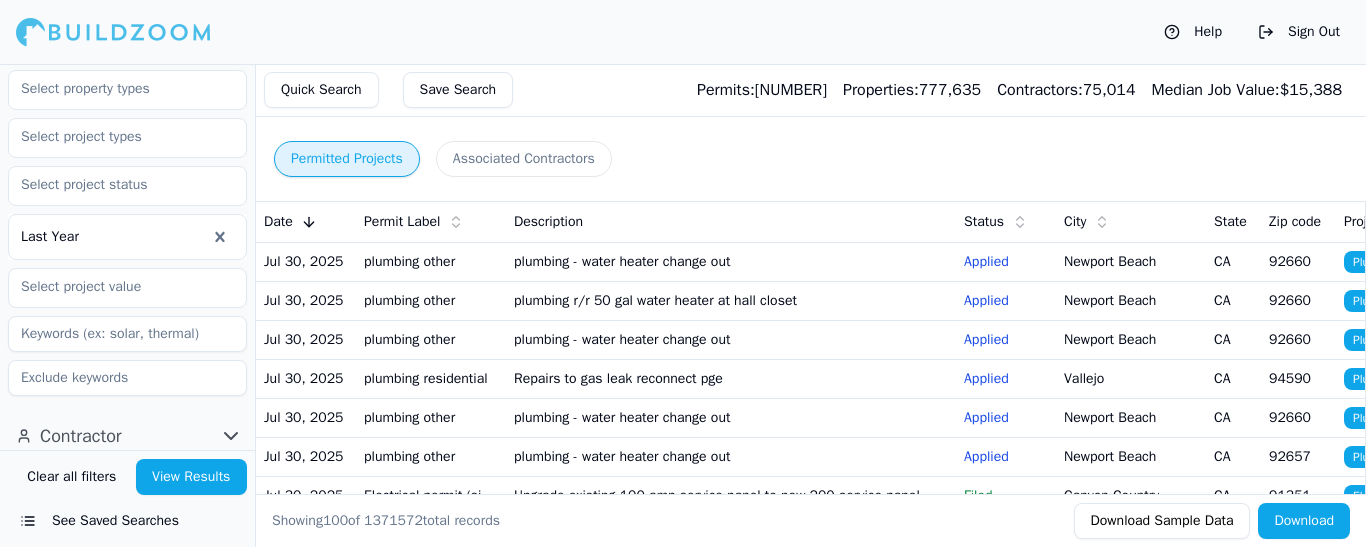 click on "Project 3 × Residential Commercial Last Year" at bounding box center [127, 180] 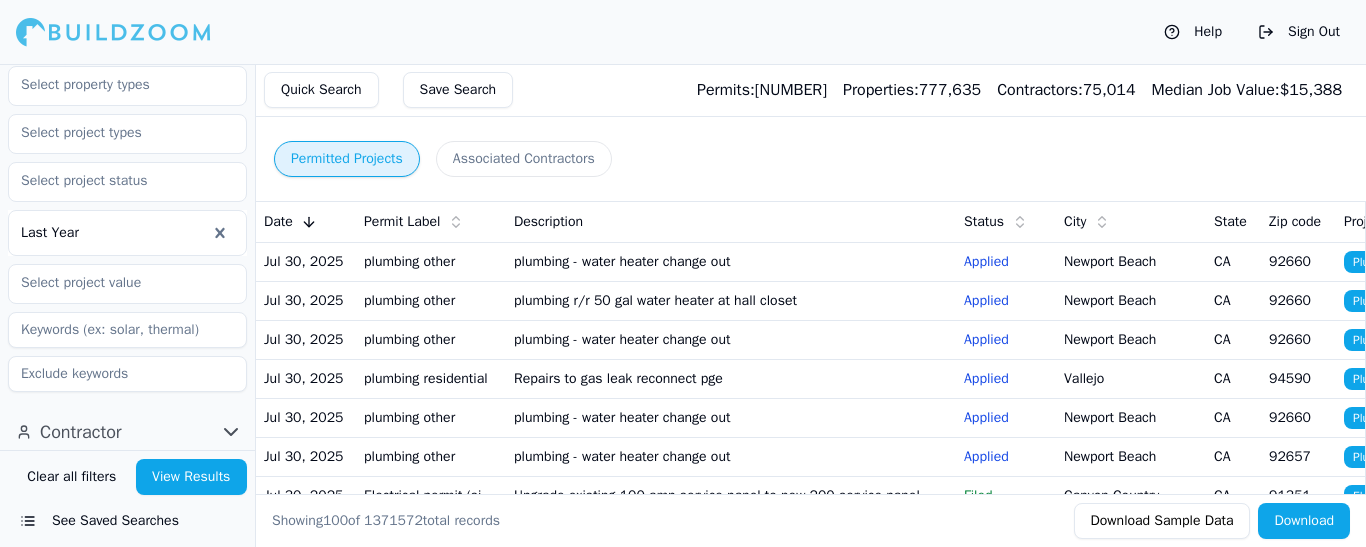 click on "Project 3 × Residential Commercial Last Year" at bounding box center (127, 176) 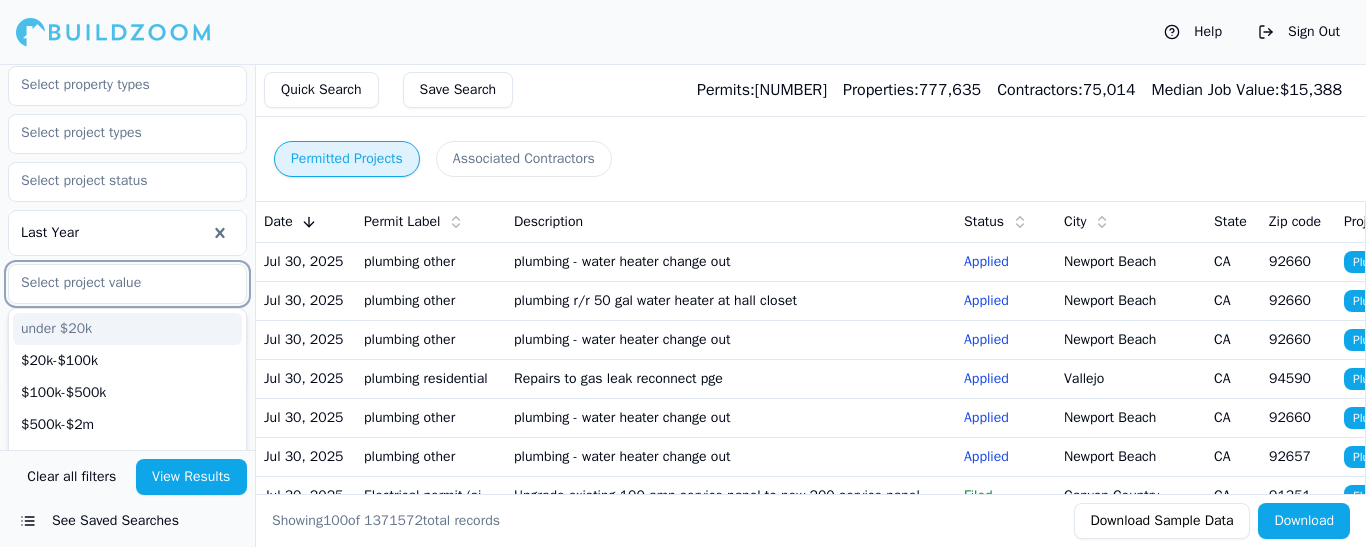 click at bounding box center [115, 283] 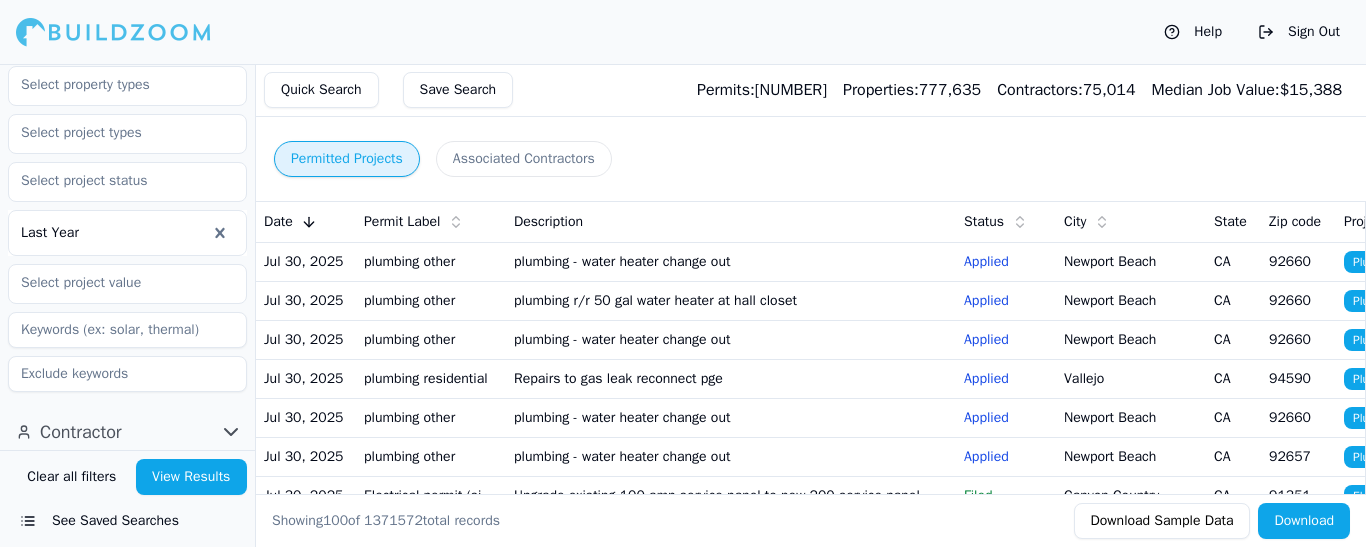 click on "Project 3 × Residential Commercial Last Year" at bounding box center (127, 176) 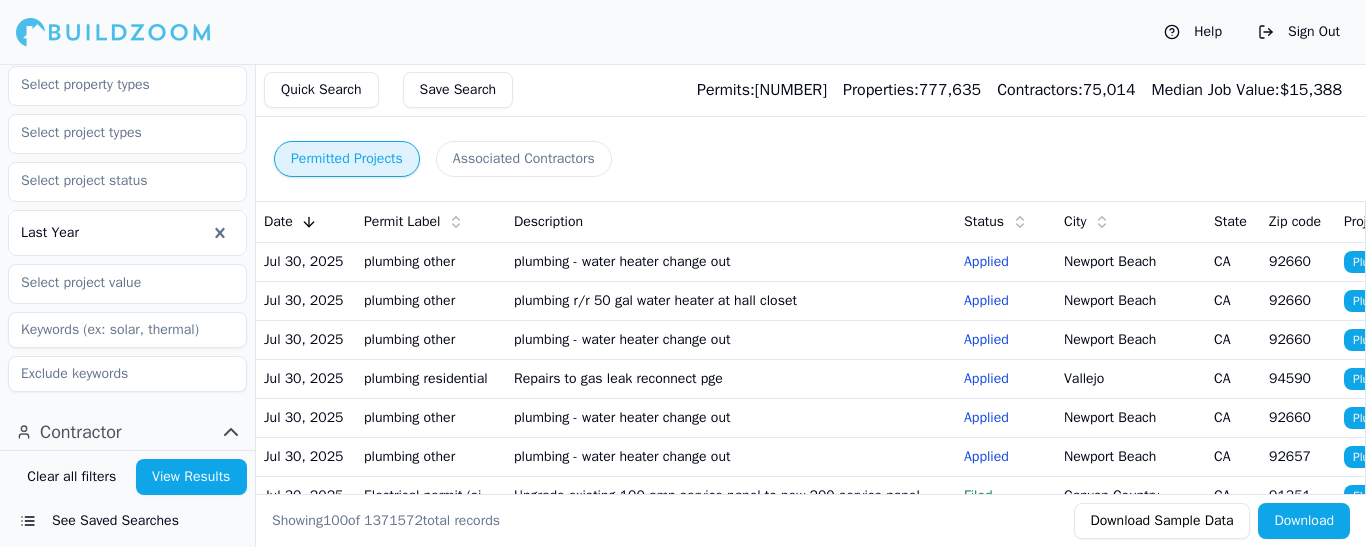 drag, startPoint x: 253, startPoint y: 265, endPoint x: 245, endPoint y: 319, distance: 54.589375 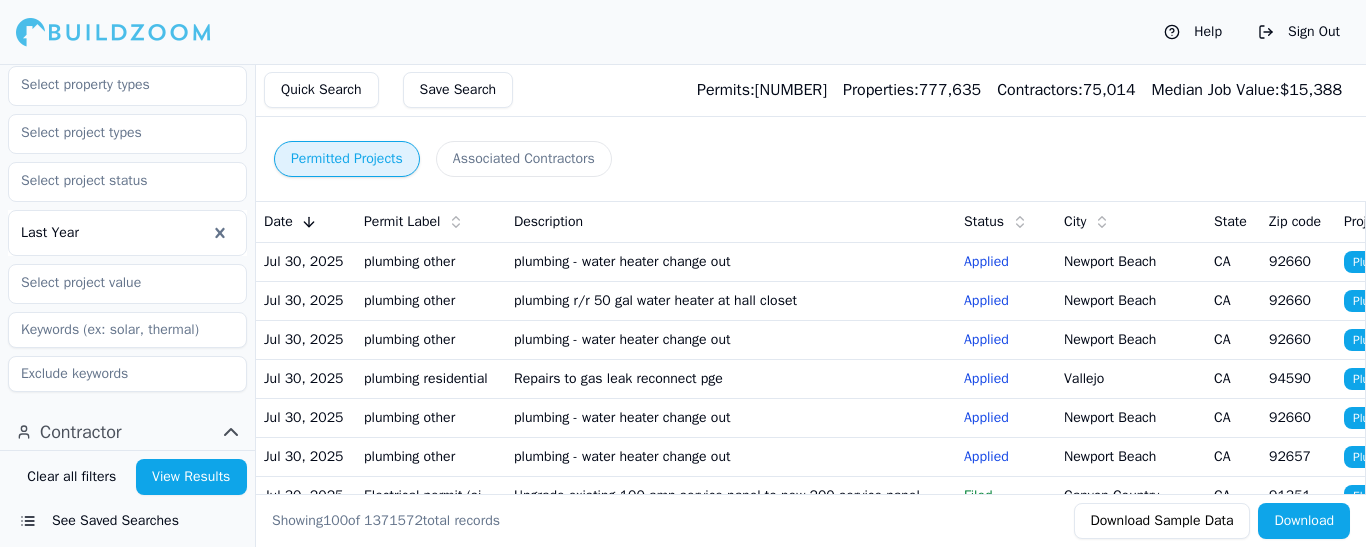 click on "Jul 30, 2025" at bounding box center [306, 417] 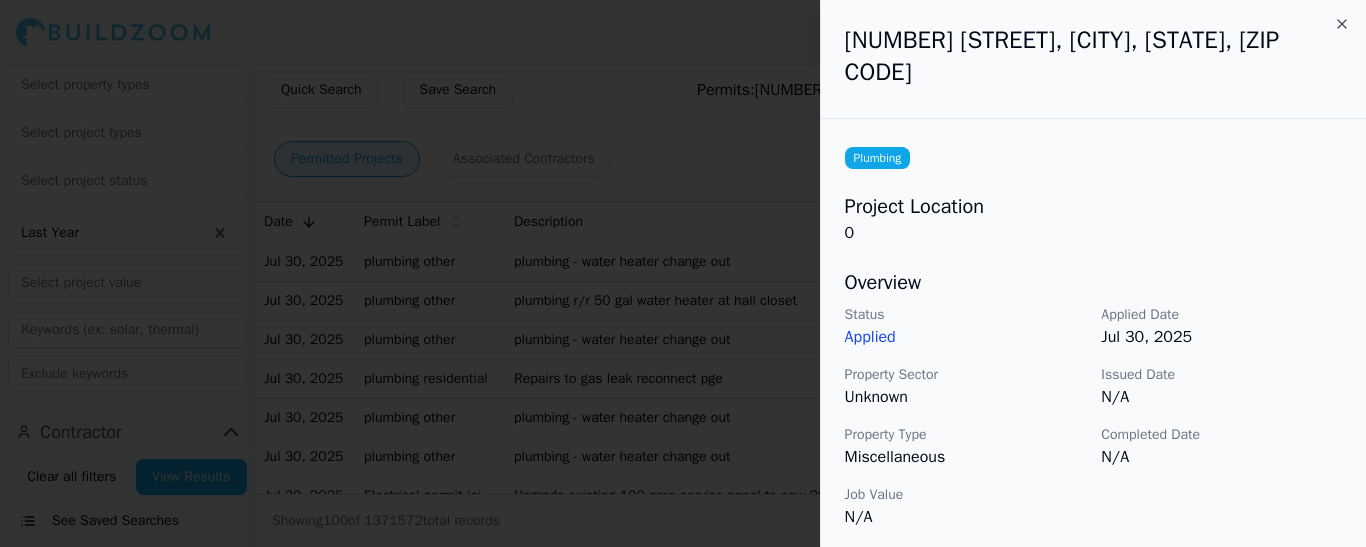 type 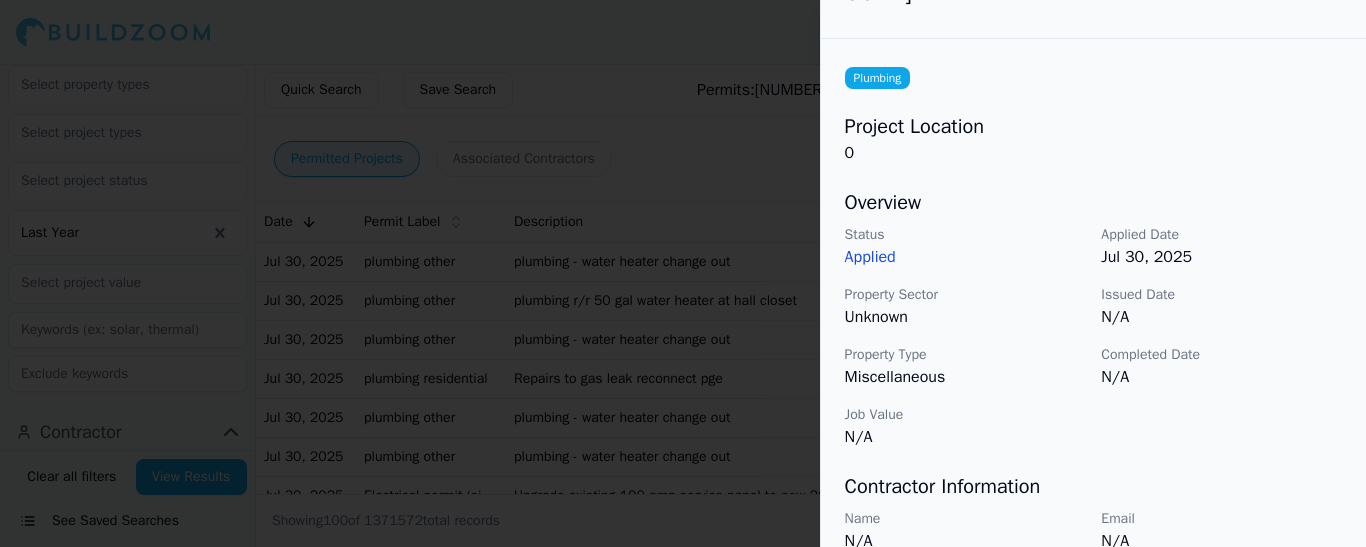 click on "Plumbing Project Location 0 Overview Status Applied Applied Date Jul 30, 2025 Property Sector Unknown Issued Date N/A Property Type Miscellaneous Completed Date N/A Job Value N/A Contractor Information Name N/A Email N/A License Number N/A Phone N/A Project Description plumbing - water heater change out Additional Details Property Owner [LAST] [LAST], Permit Number P2025-1112 Fees 77" at bounding box center (1093, 462) 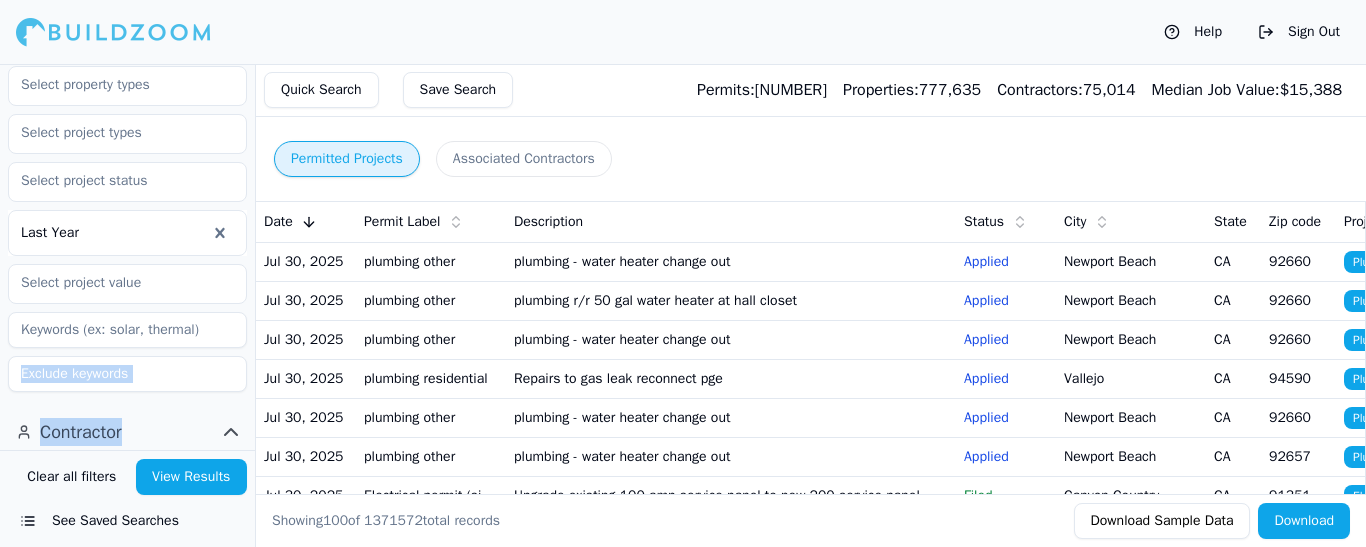 drag, startPoint x: 248, startPoint y: 389, endPoint x: 240, endPoint y: 430, distance: 41.773197 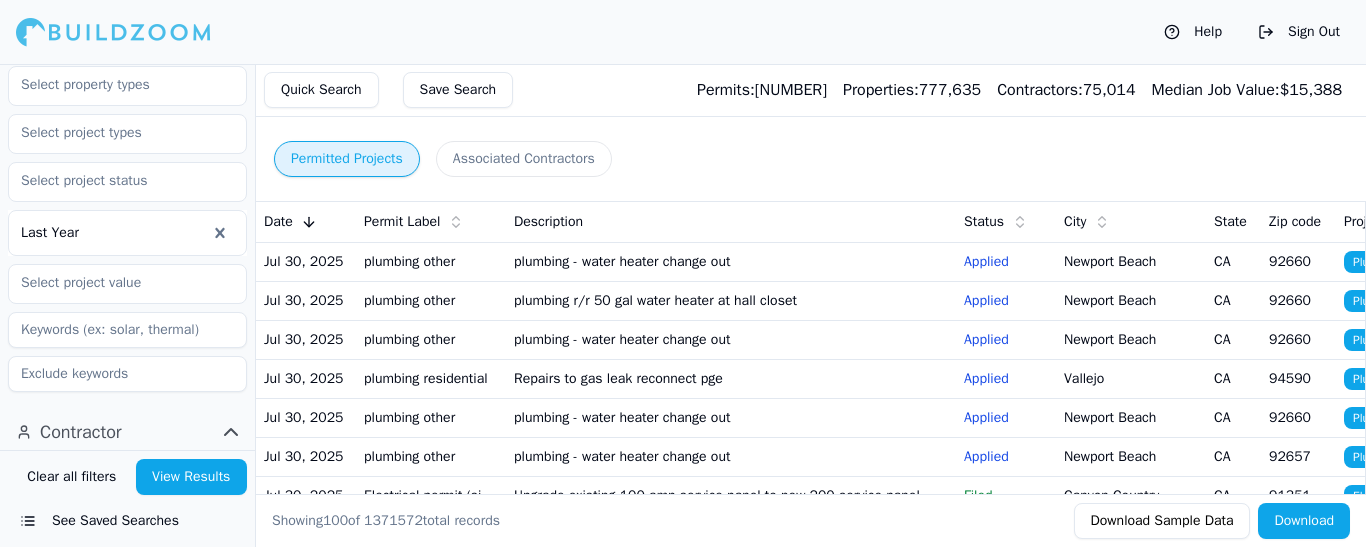 click on "Contractor Verified License Has Phone Has Email Has Permits Min Permits (All Time) Permits Last 4 Years Min Max" at bounding box center (127, 750) 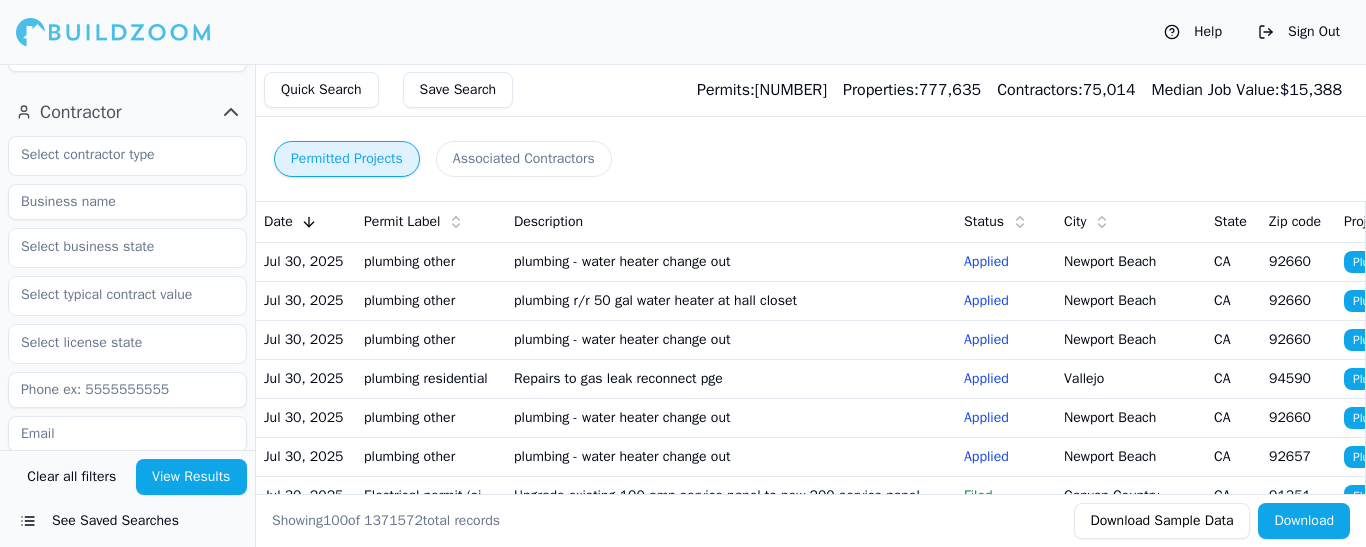 scroll, scrollTop: 794, scrollLeft: 0, axis: vertical 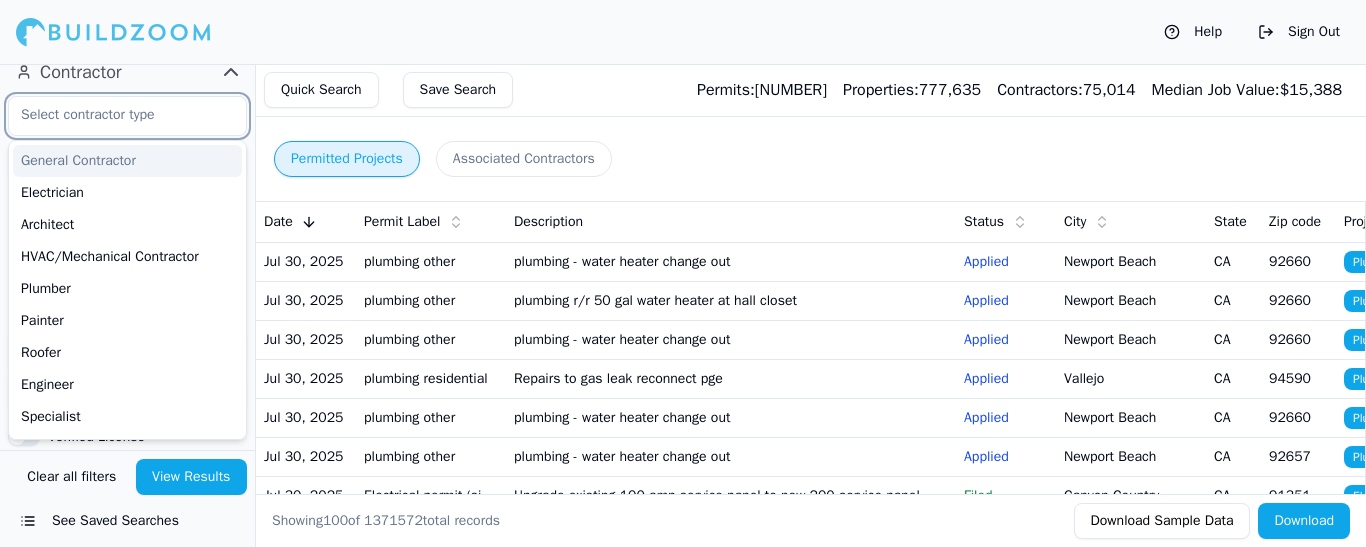 click at bounding box center [115, 115] 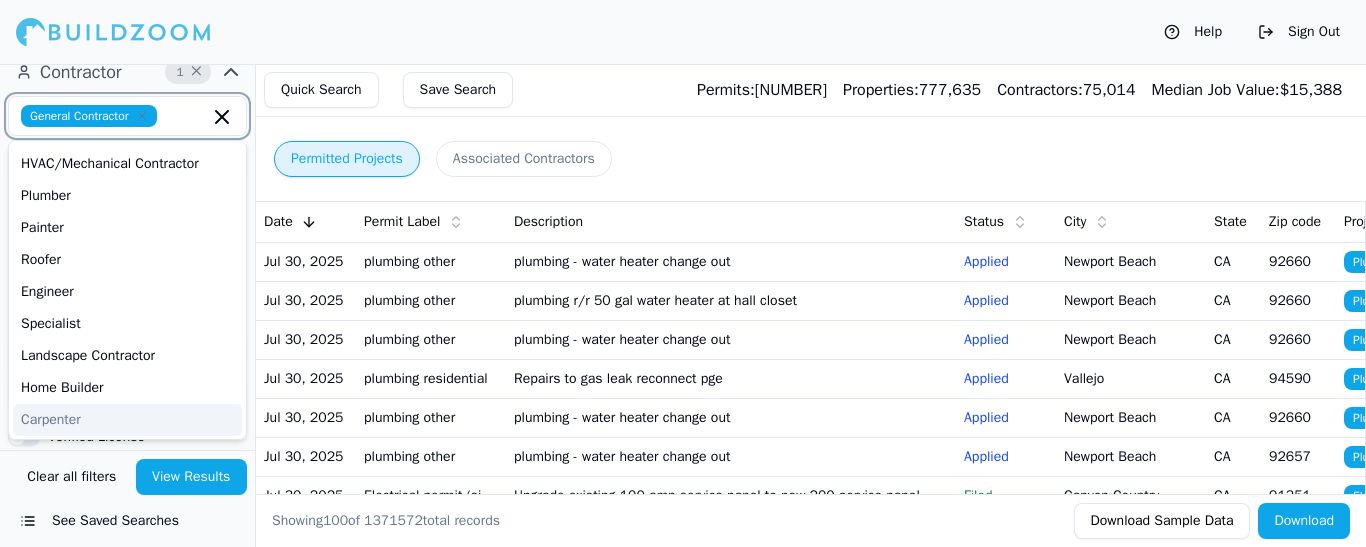 scroll, scrollTop: 93, scrollLeft: 0, axis: vertical 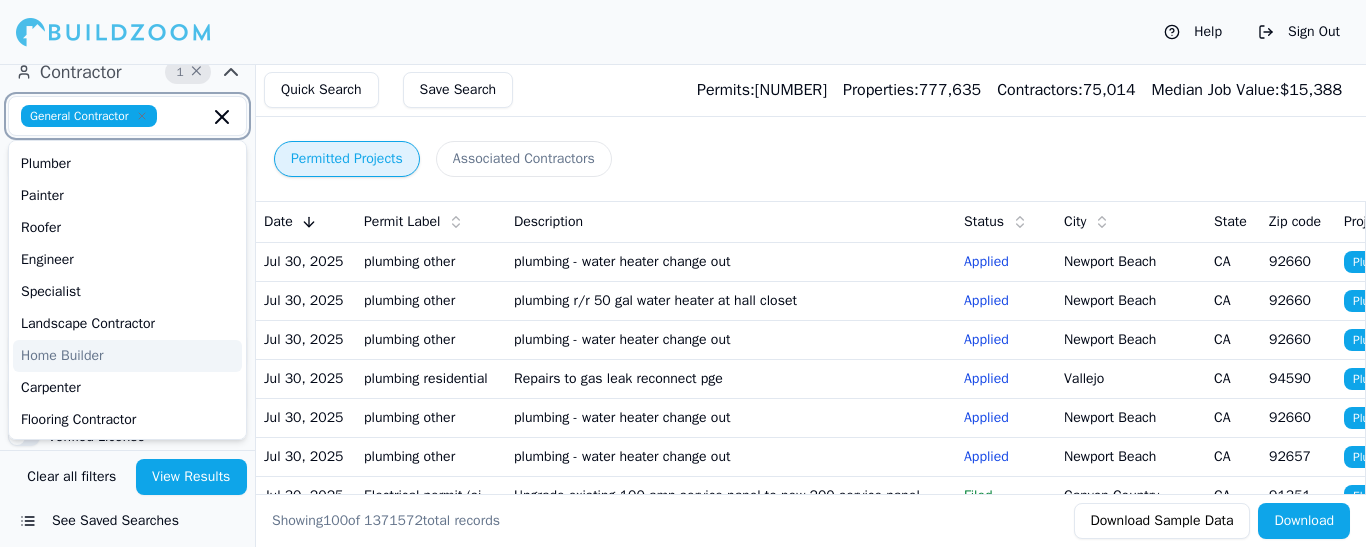 click on "Home Builder" at bounding box center [127, 356] 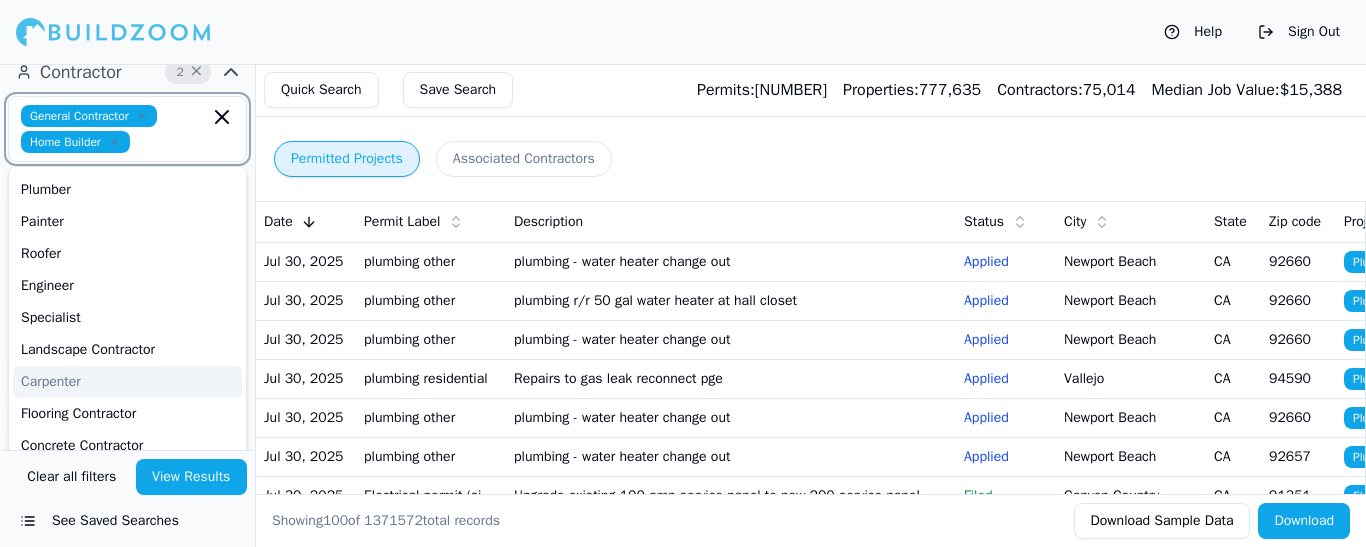 click on "Carpenter" at bounding box center (127, 382) 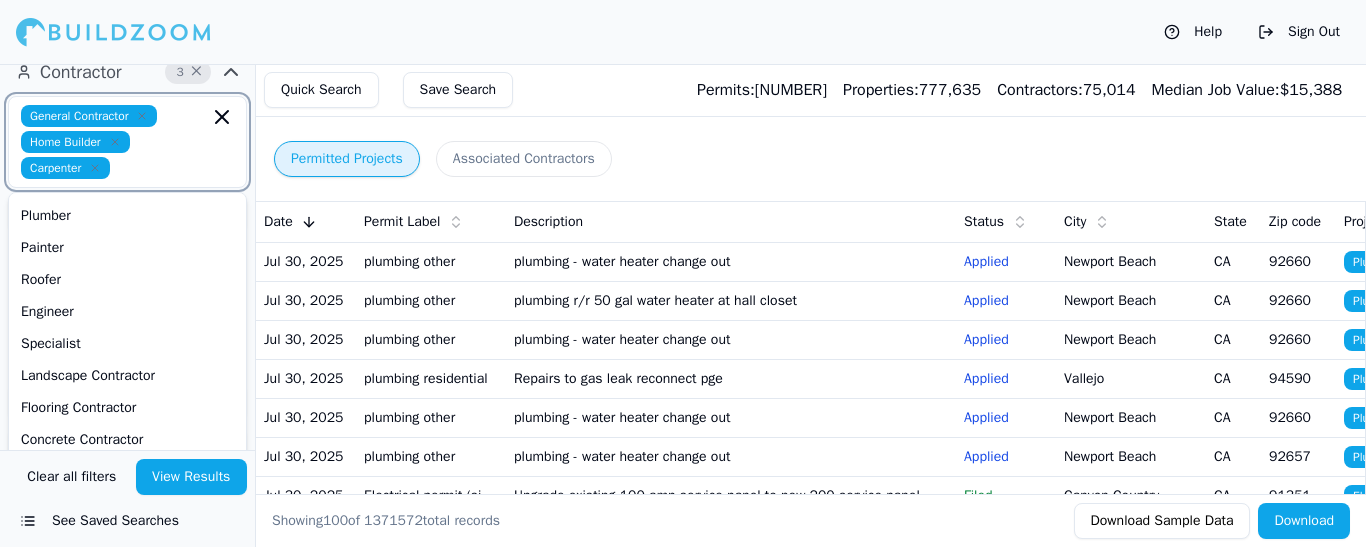click on "Landscape Contractor" at bounding box center (127, 376) 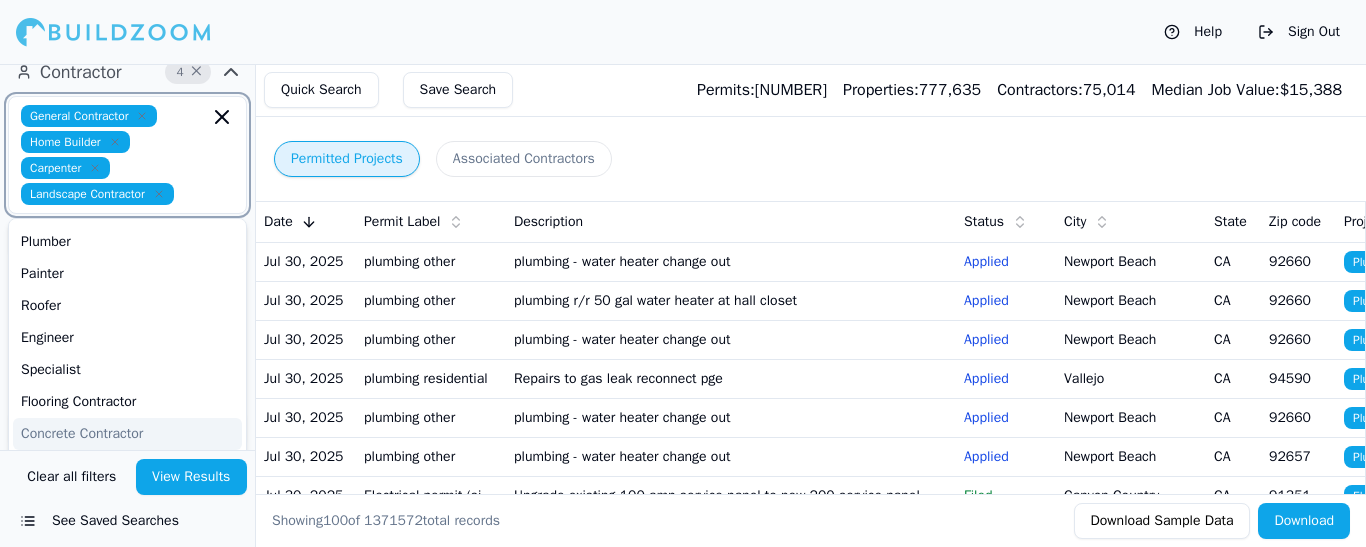 click on "Concrete Contractor" at bounding box center (127, 434) 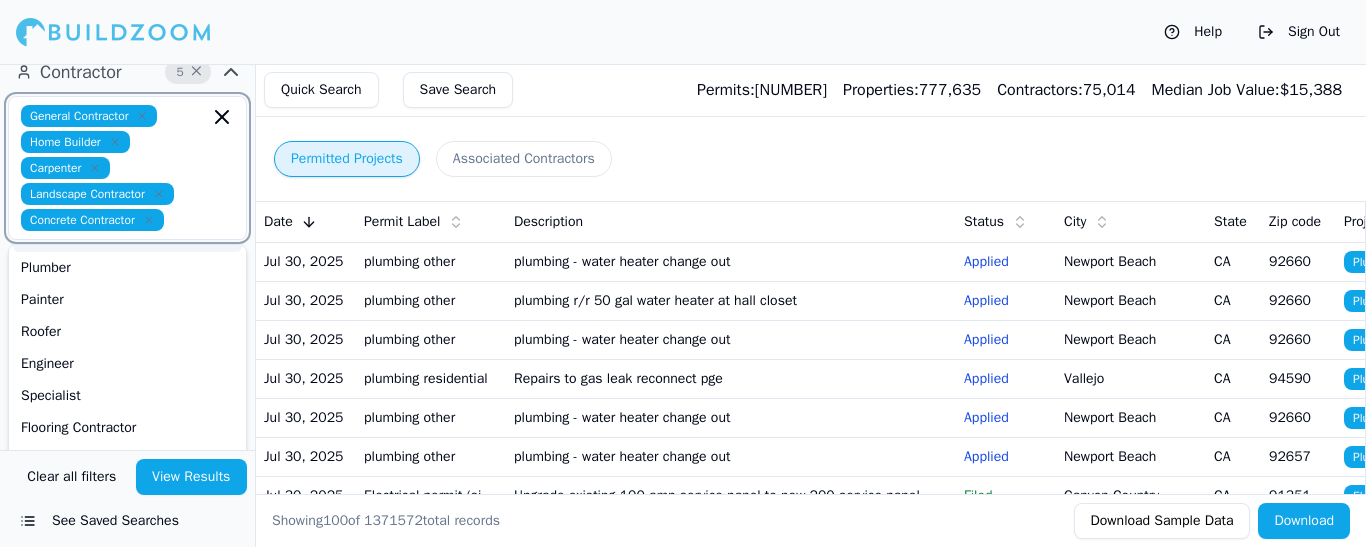 click 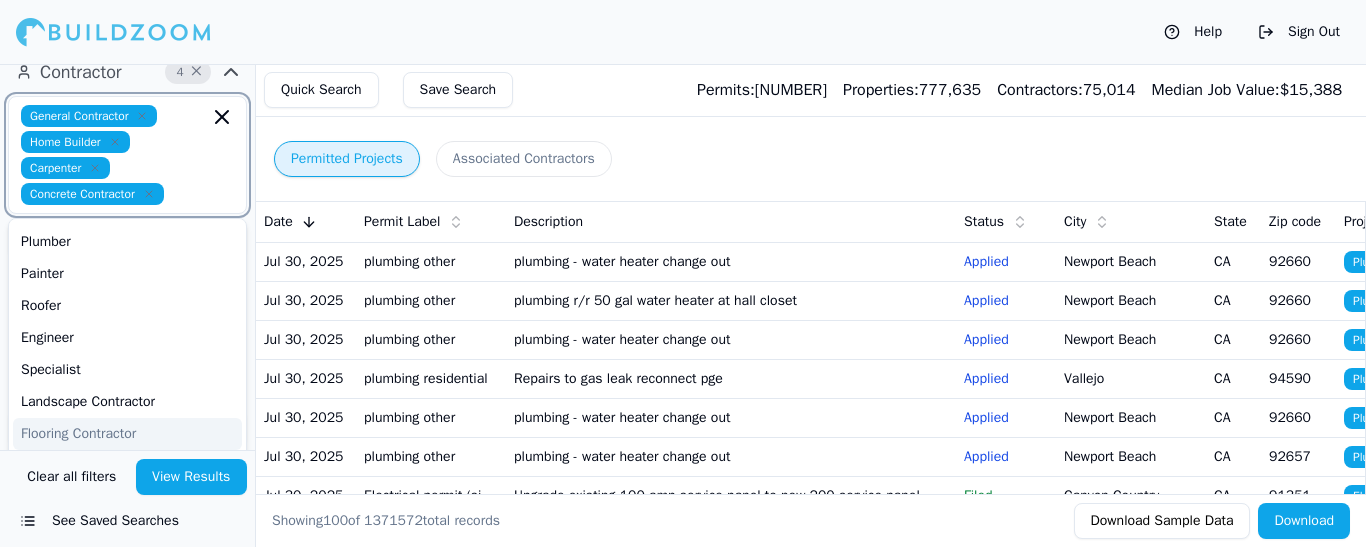 click on "Flooring Contractor" at bounding box center [127, 434] 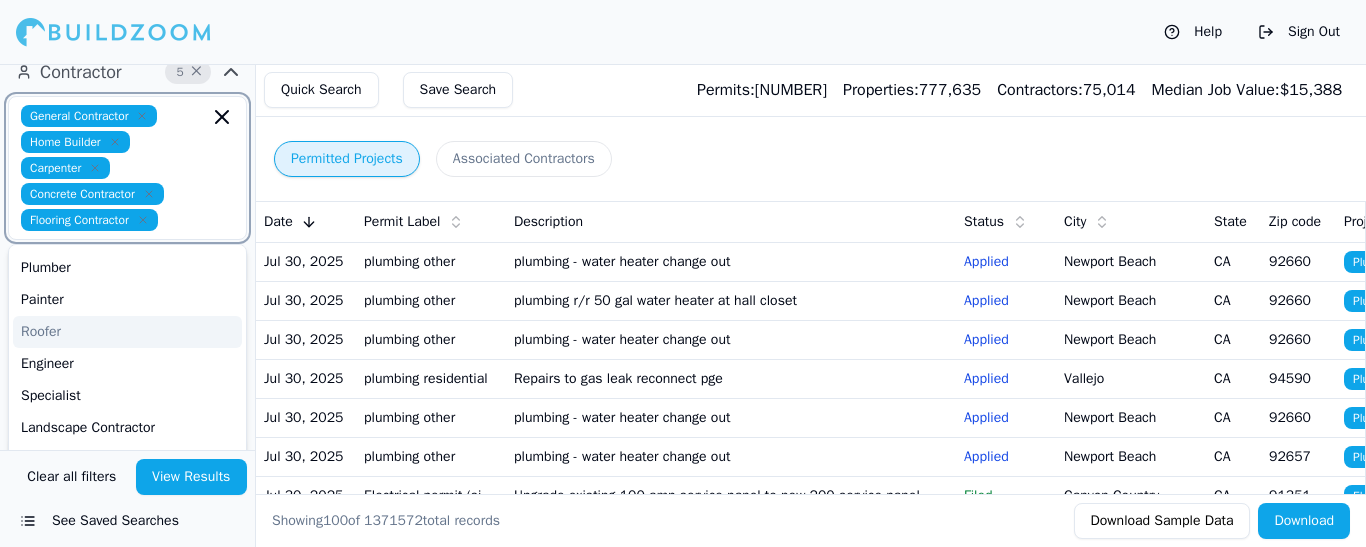 click on "Roofer" at bounding box center [127, 332] 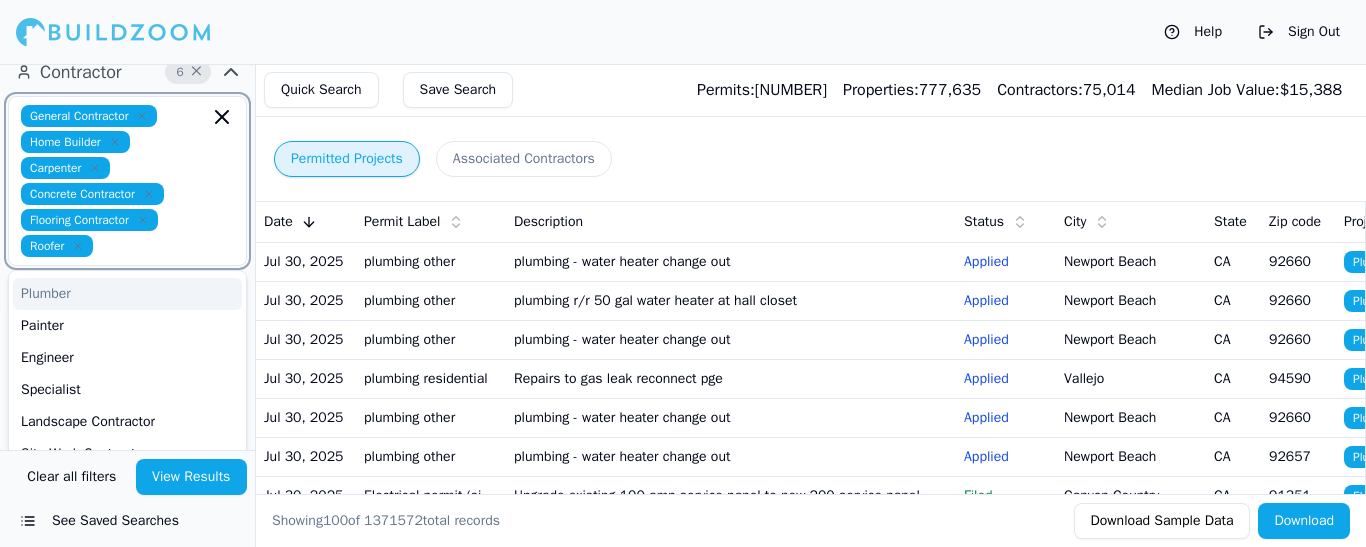 click on "Plumber" at bounding box center (127, 294) 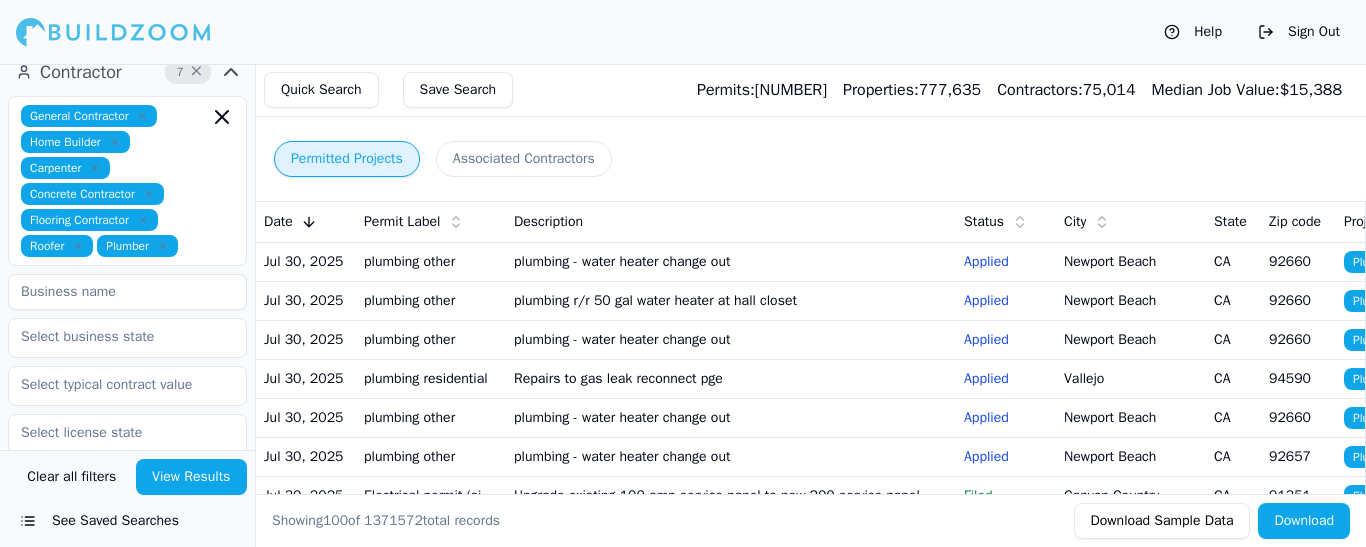 click on "Contractor 7 × General Contractor Home Builder Carpenter Concrete Contractor Flooring Contractor Roofer Plumber Verified License Has Phone Has Email Has Permits Min Permits (All Time) Permits Last 4 Years Min Max" at bounding box center (127, 455) 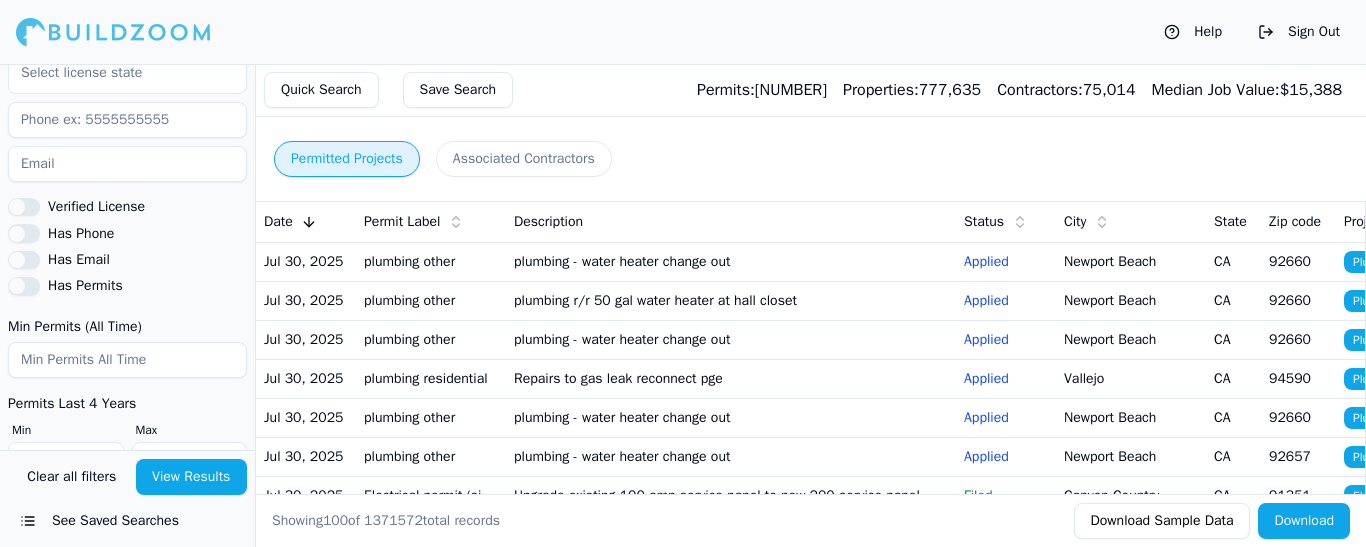 scroll, scrollTop: 1114, scrollLeft: 0, axis: vertical 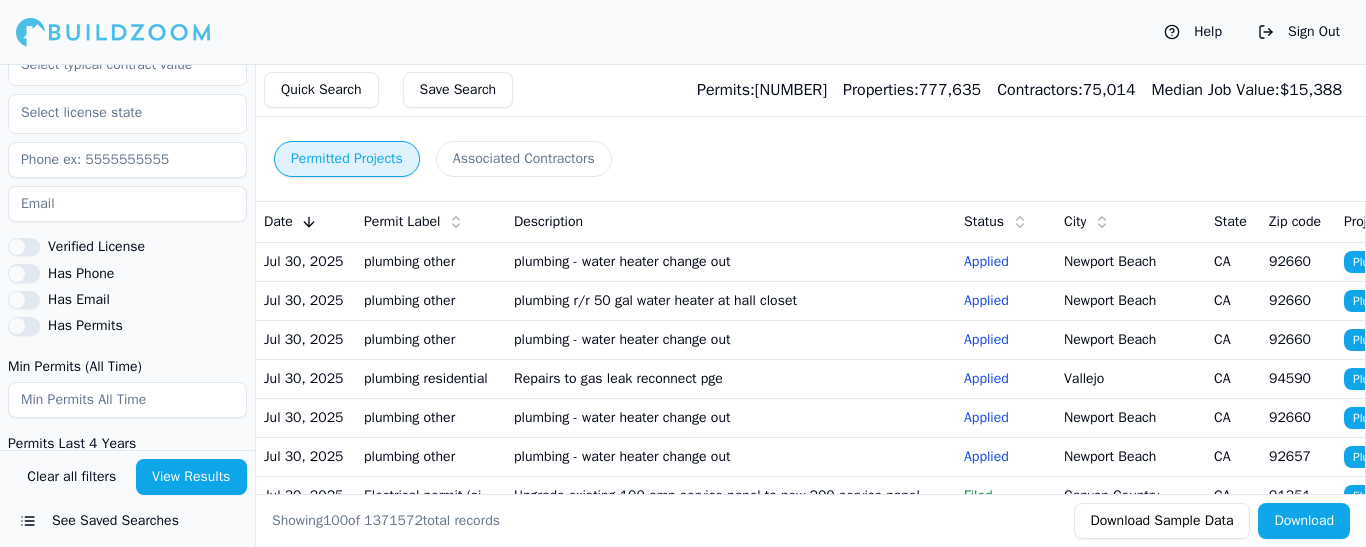 click on "Has Phone" at bounding box center (24, 273) 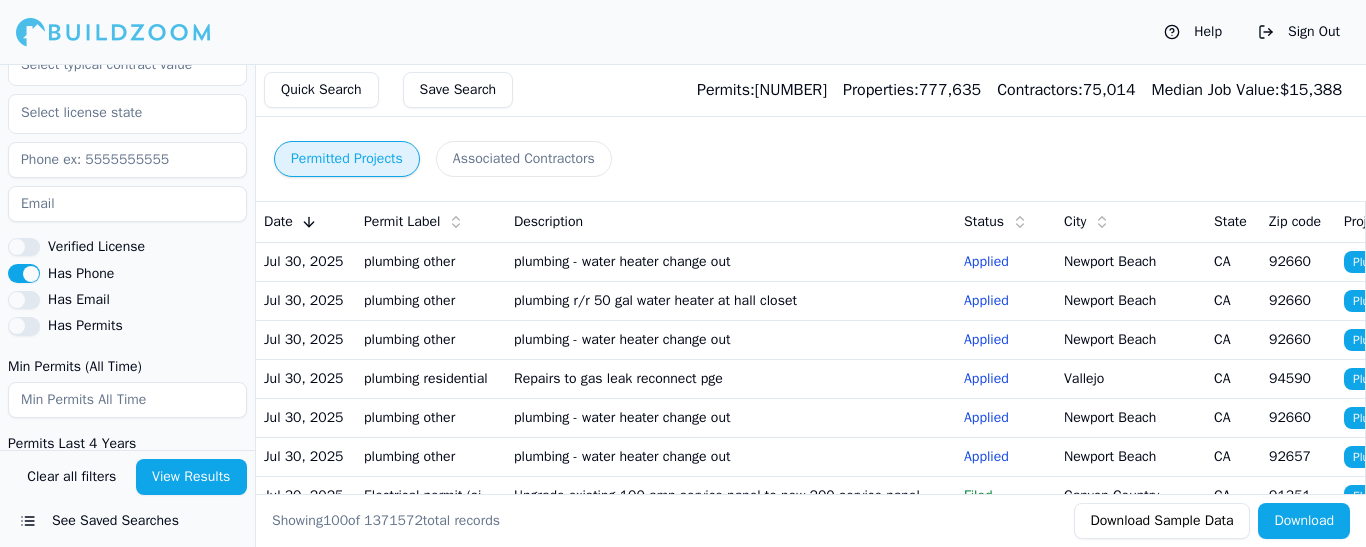 click on "Has Email" at bounding box center (24, 300) 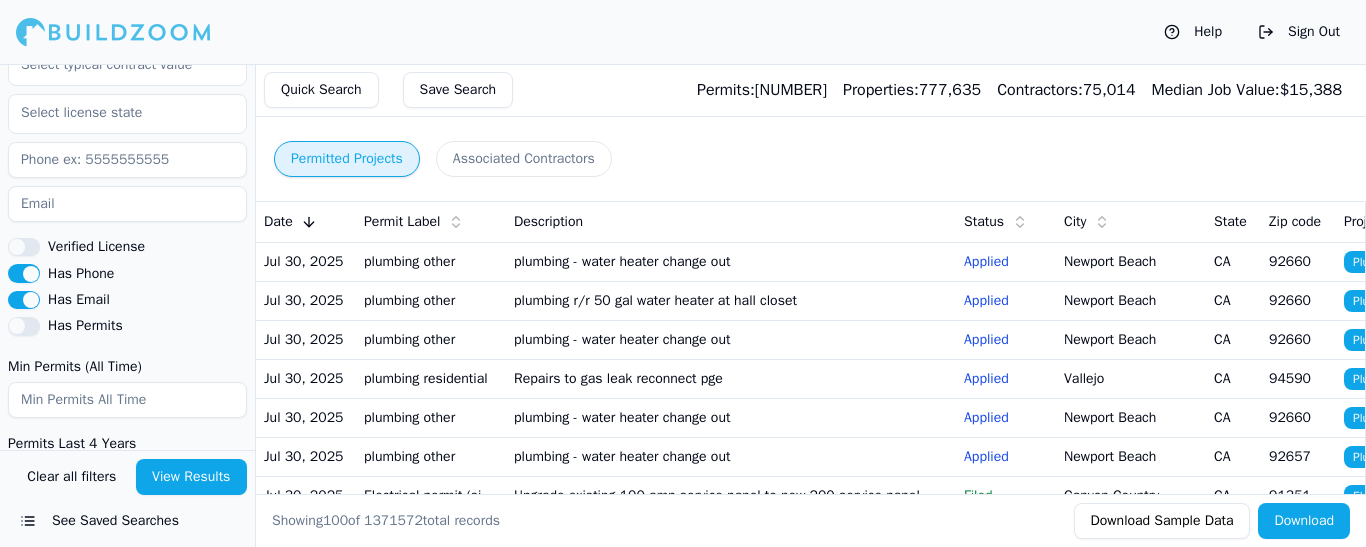 click on "View Results" at bounding box center (192, 477) 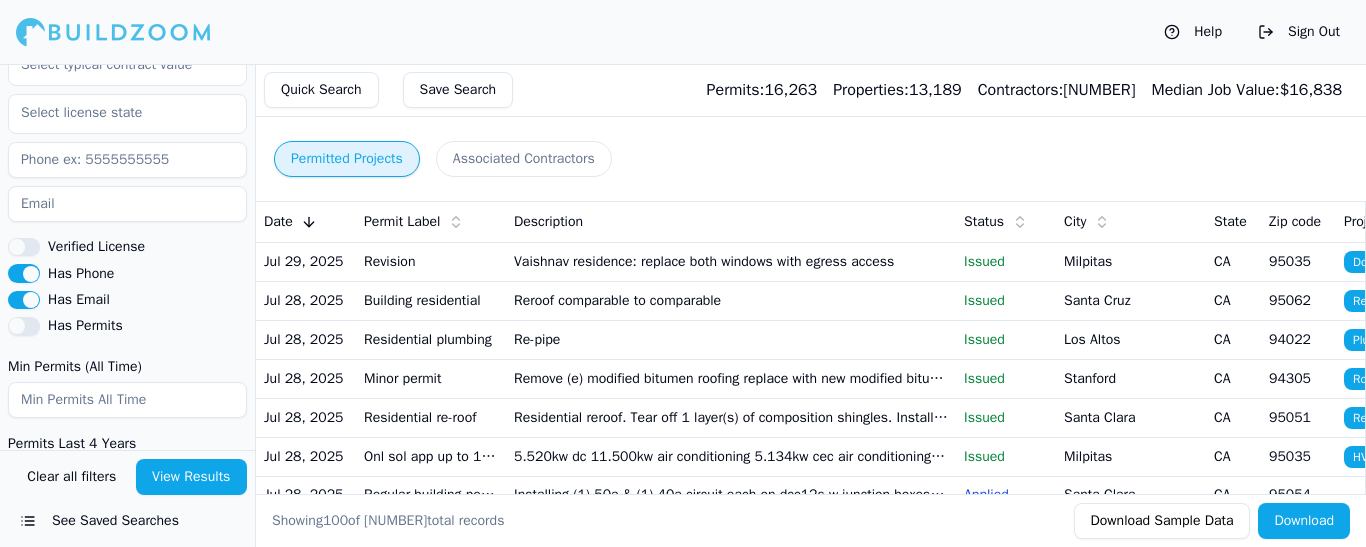 click on "Save Search" at bounding box center (458, 90) 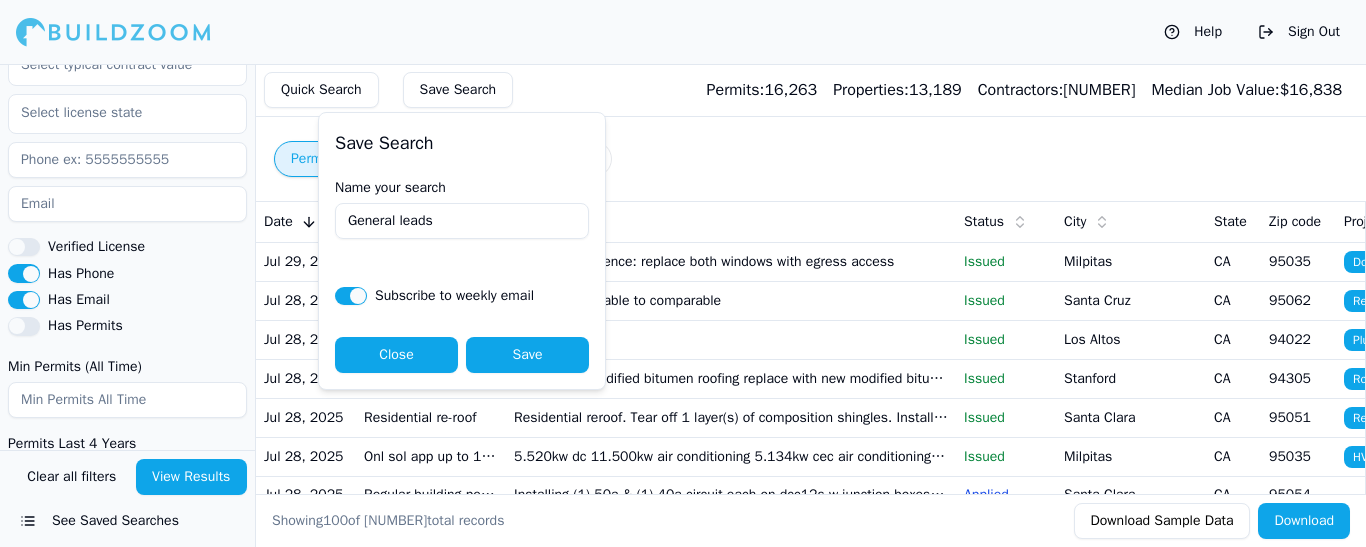 type on "General leads" 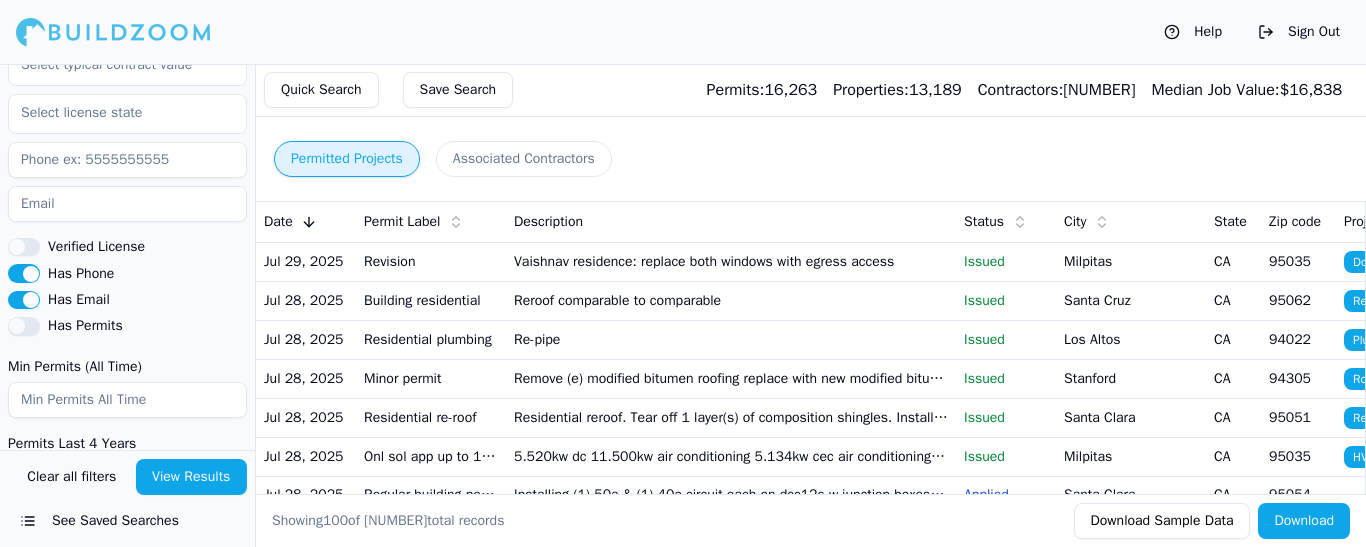 click on "See Saved Searches" at bounding box center [127, 521] 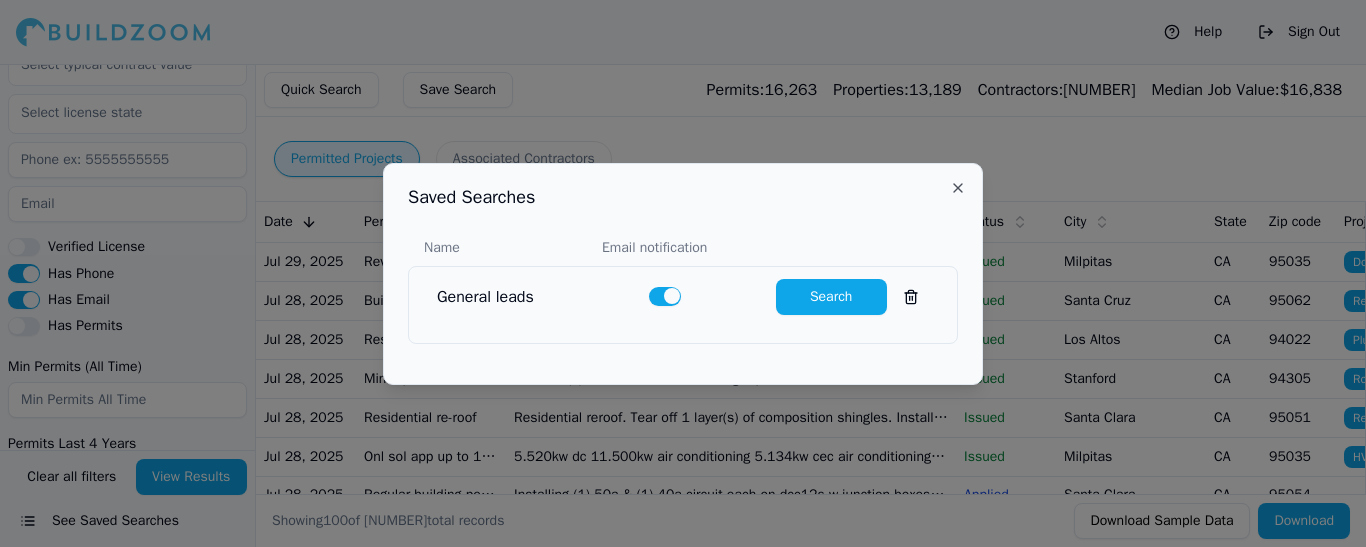 click on "Close" at bounding box center (958, 188) 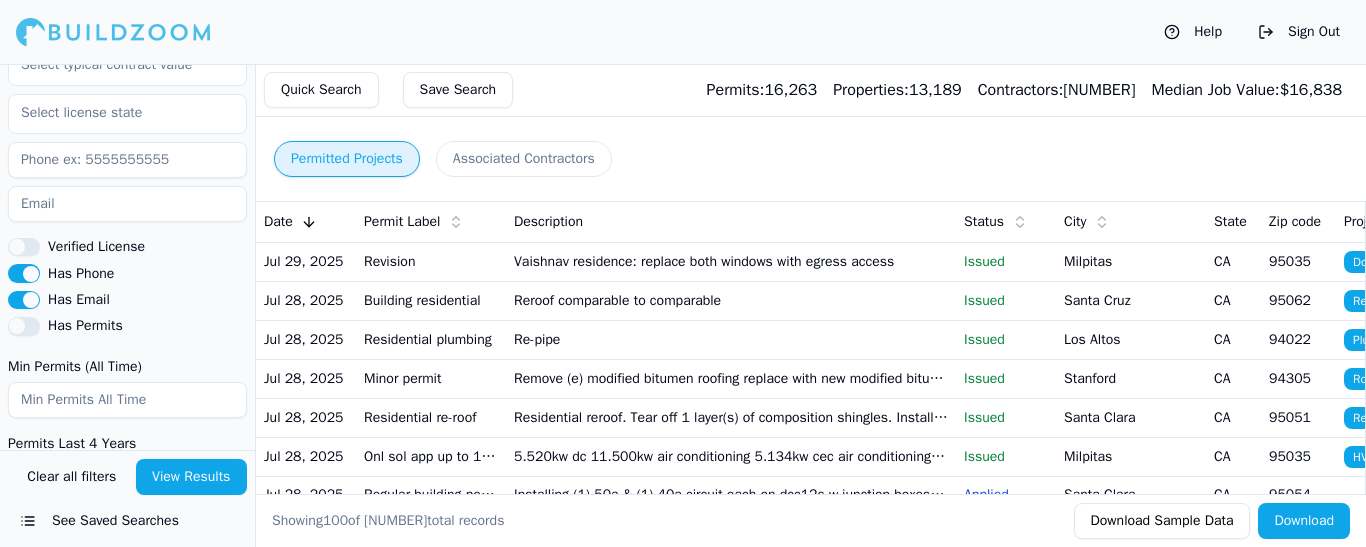 click on "[COMPANY_NAME] [COMPANY_NAME] [COMPANY_NAME] [COMPANY_NAME] [COMPANY_NAME] [COMPANY_NAME]" at bounding box center [127, 135] 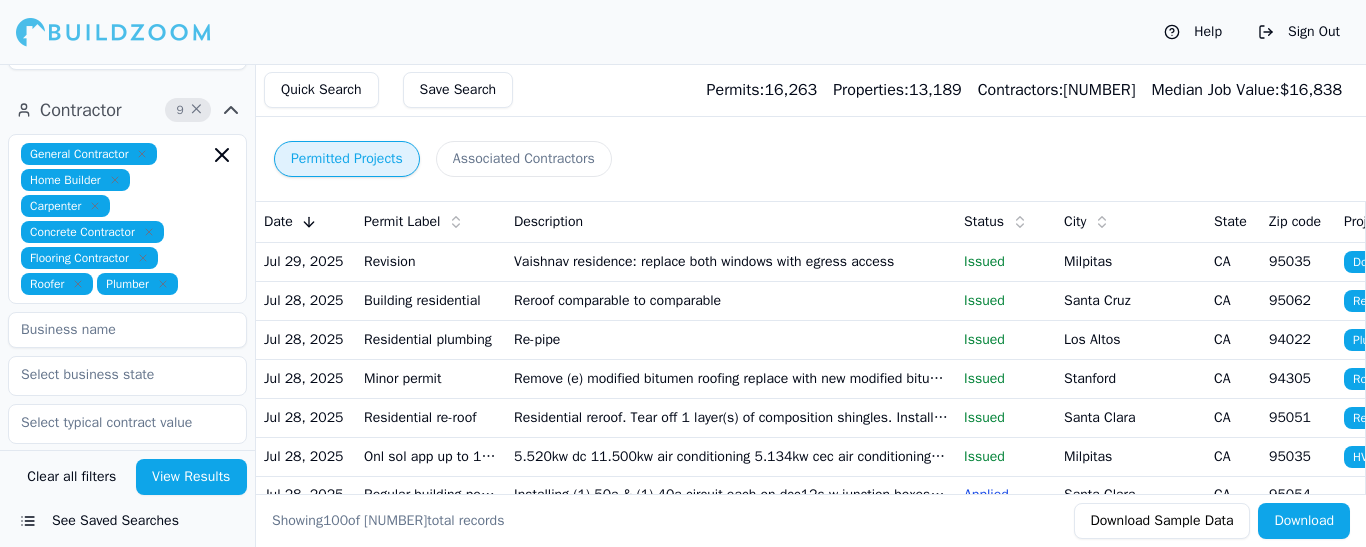 scroll, scrollTop: 754, scrollLeft: 0, axis: vertical 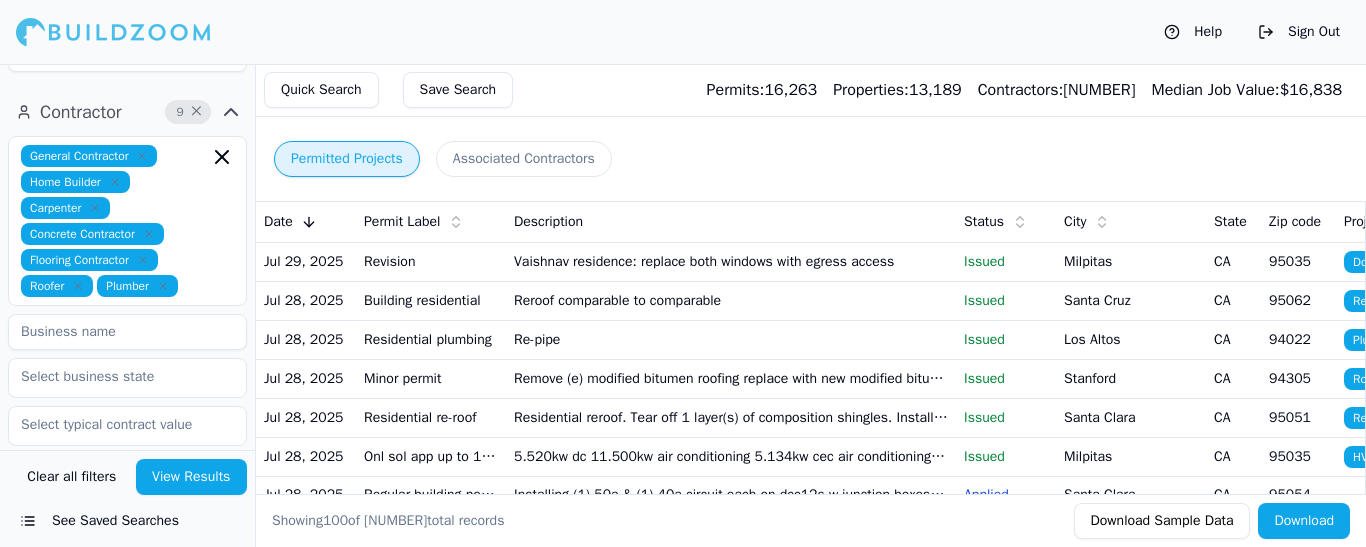 click 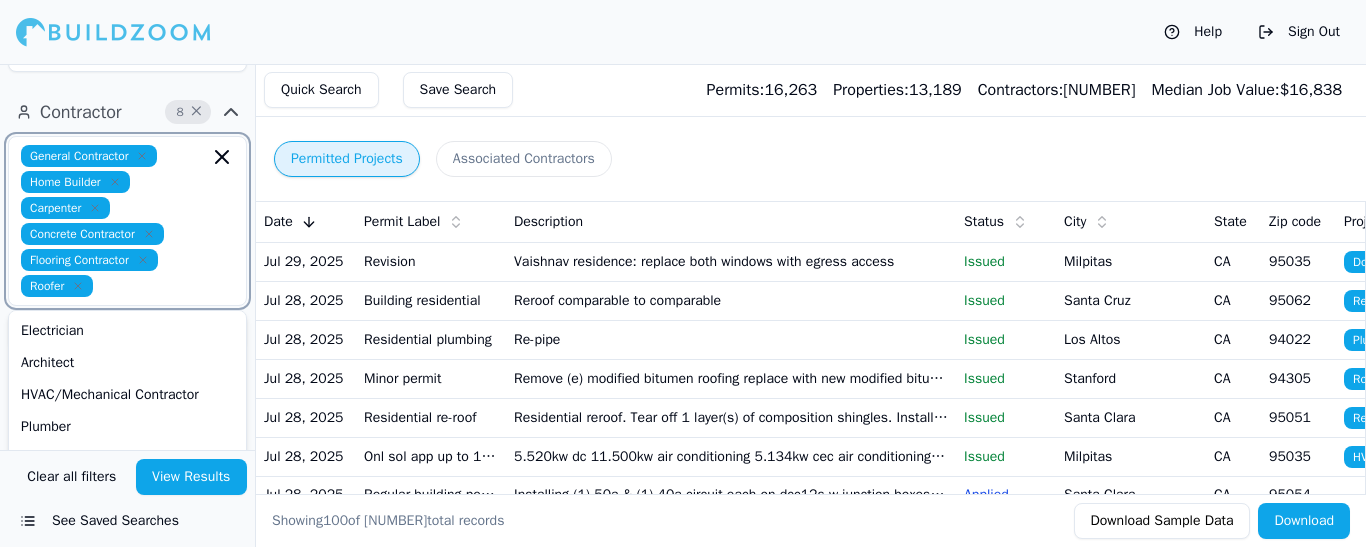 click 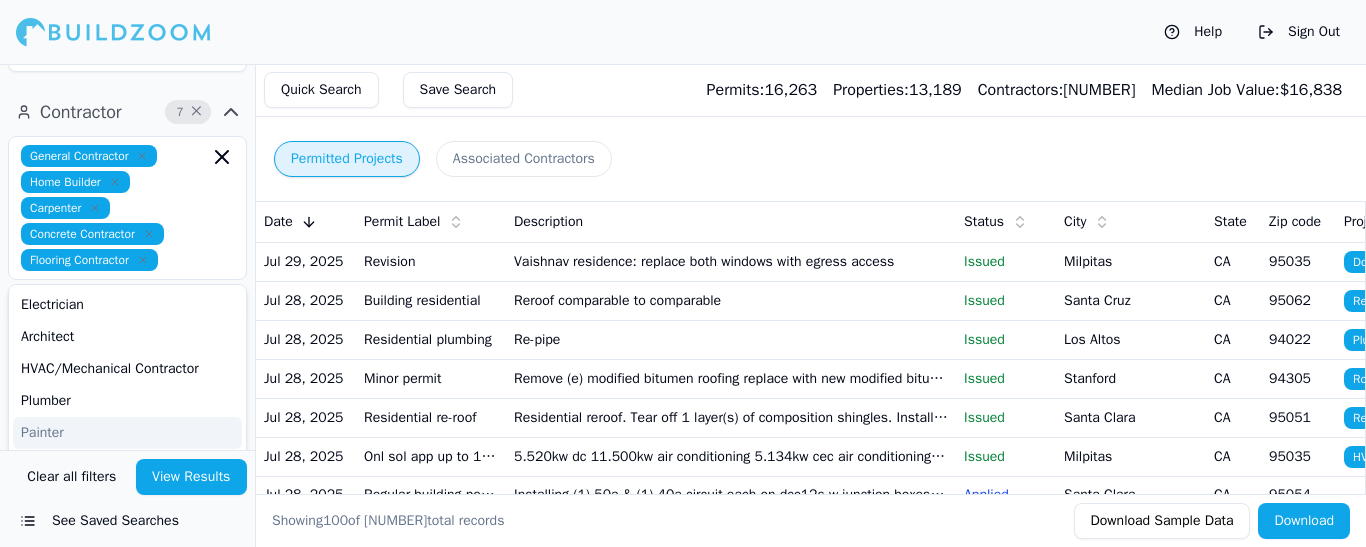 click on "View Results" at bounding box center [192, 477] 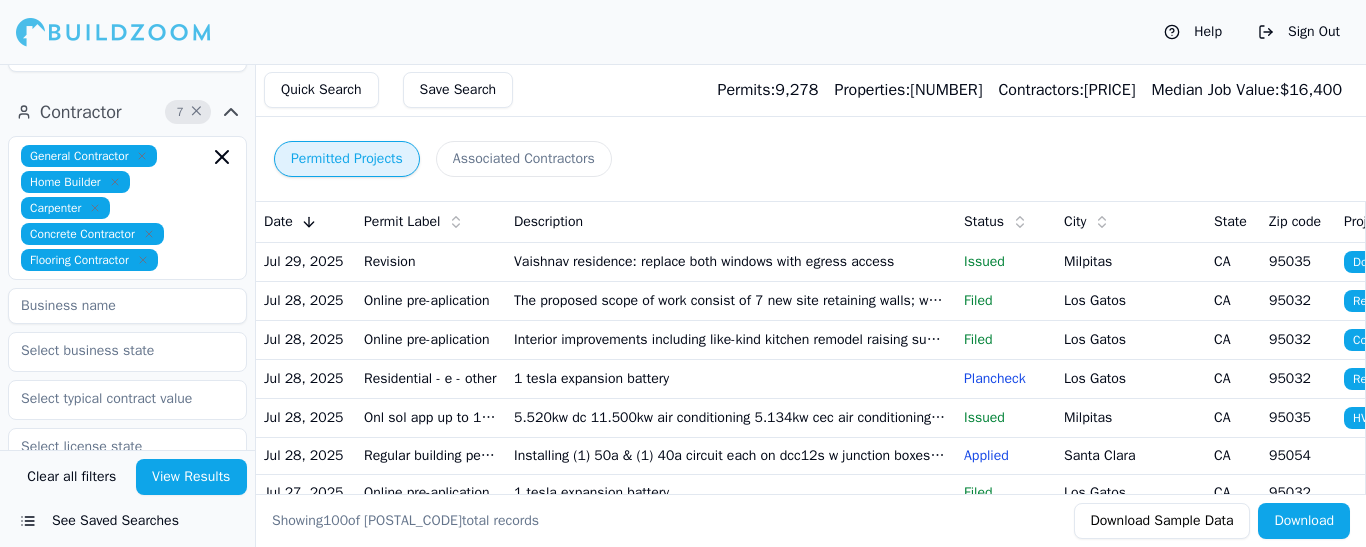 click 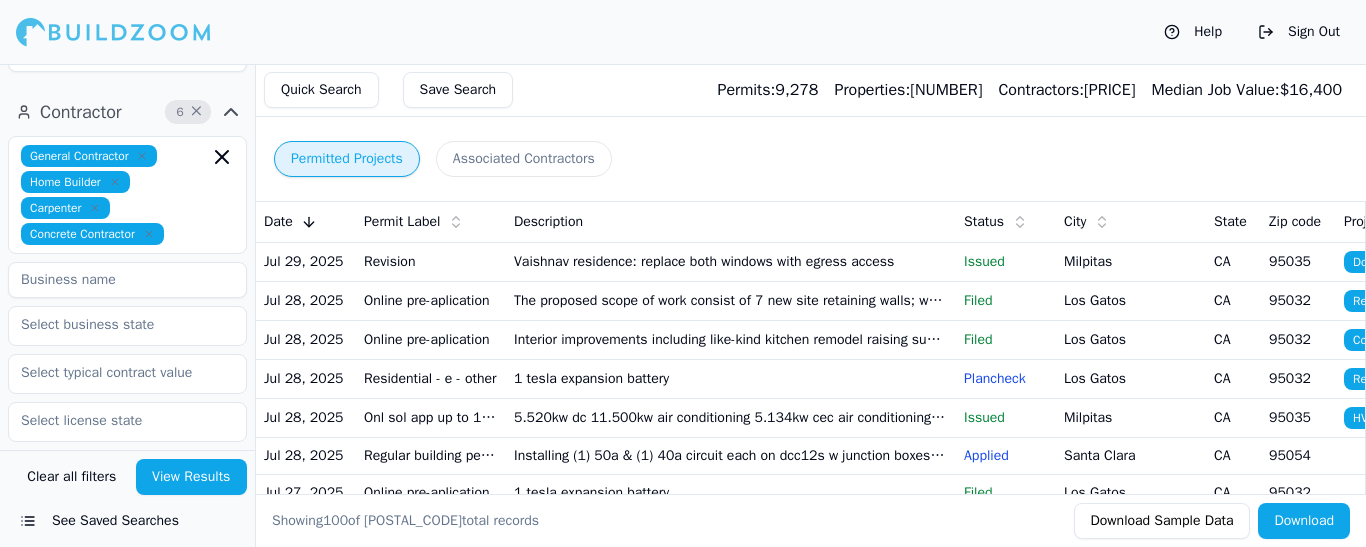 click on "View Results" at bounding box center (192, 477) 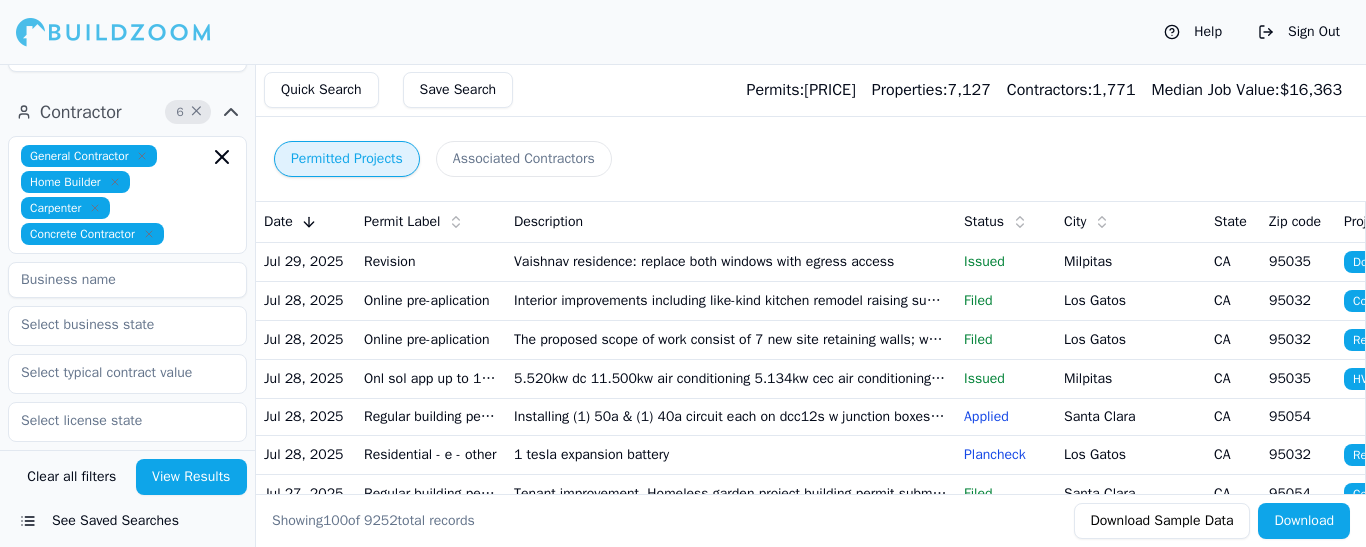 click on "Save Search" at bounding box center (458, 90) 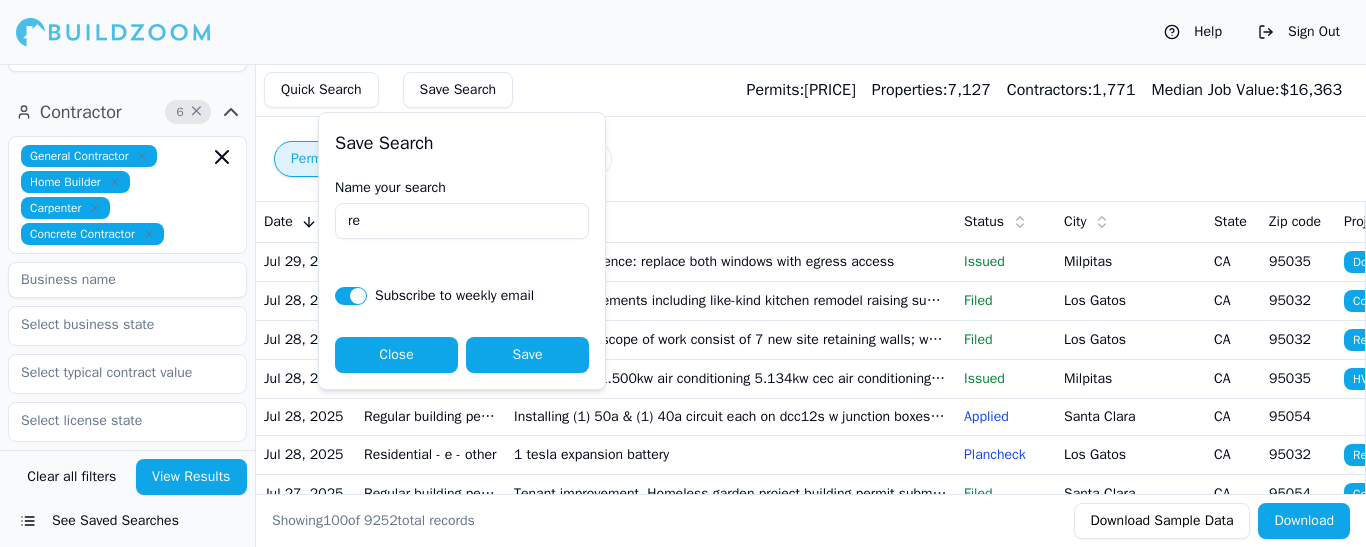 type on "r" 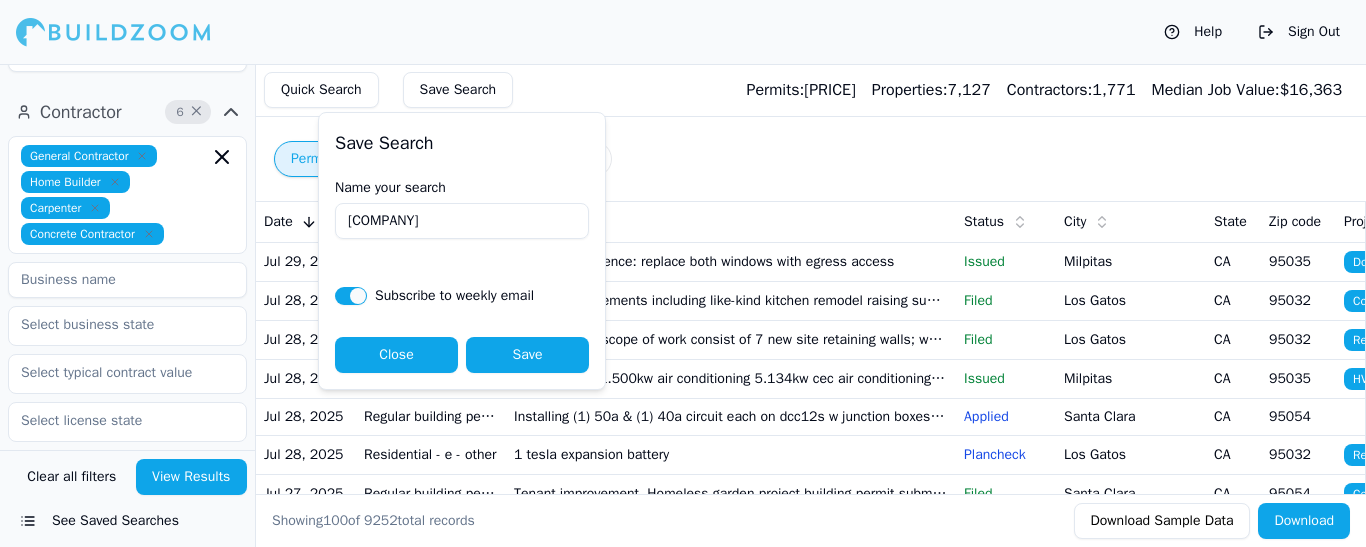 type on "[COMPANY]" 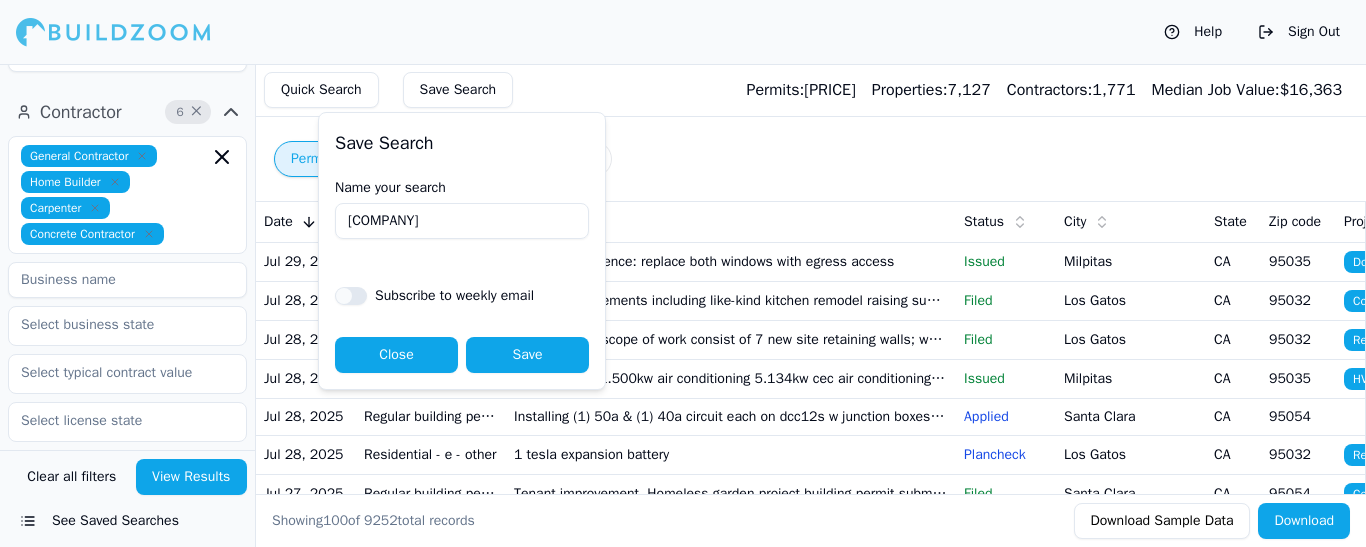 click on "Save" at bounding box center (527, 355) 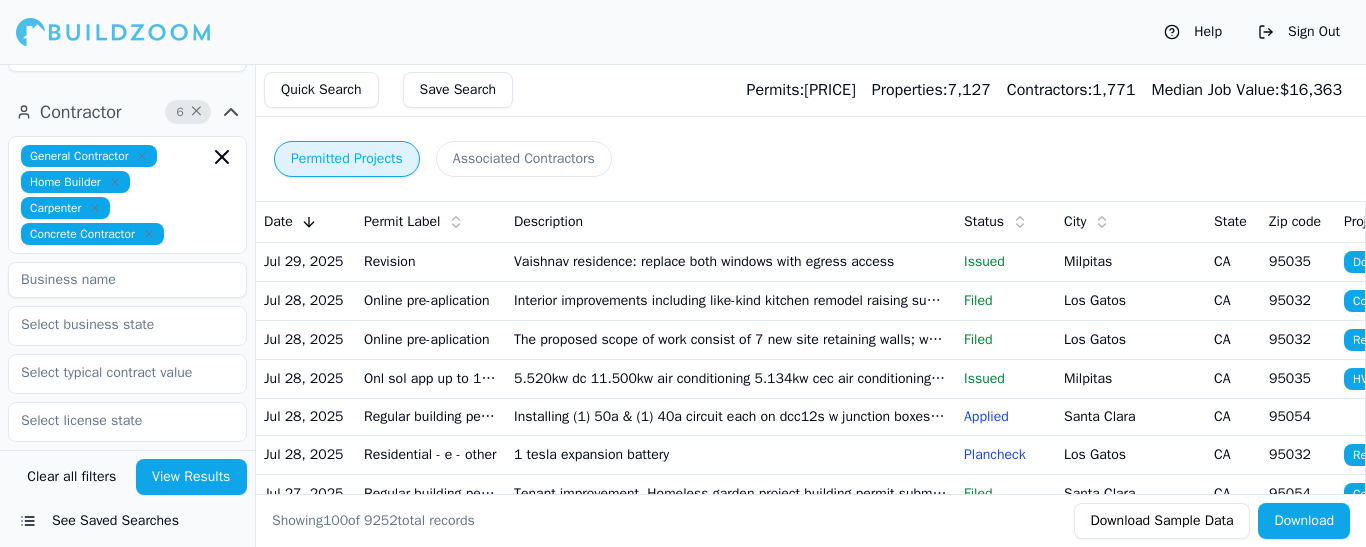 type 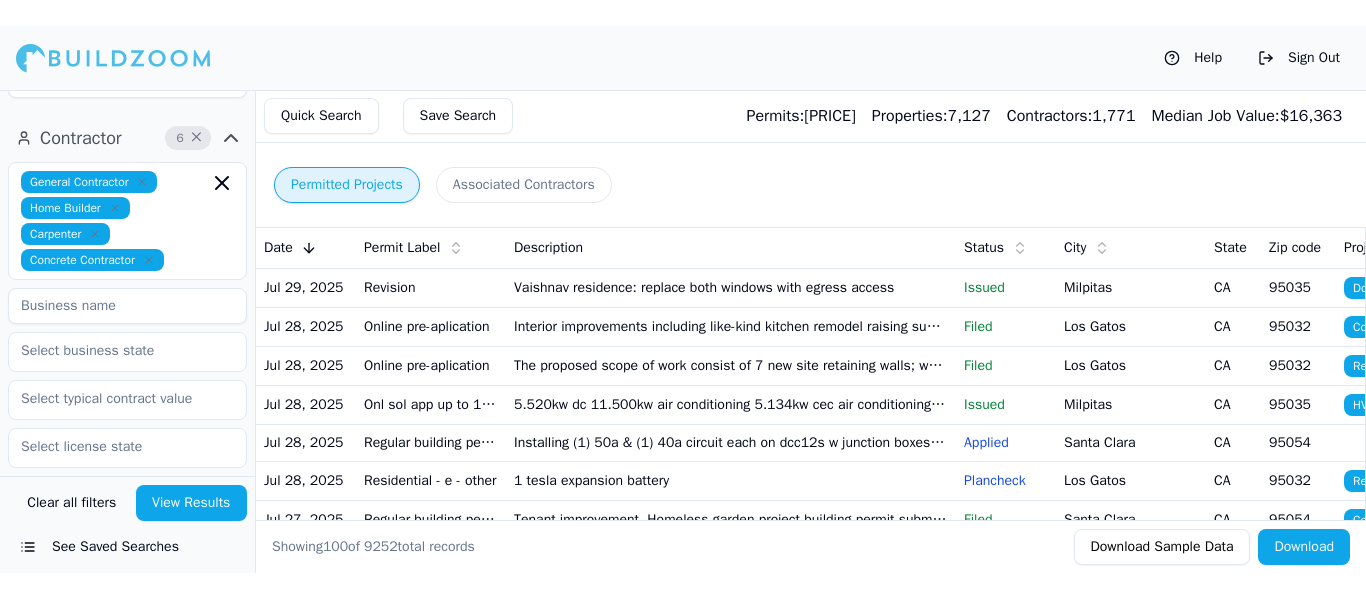 scroll, scrollTop: 755, scrollLeft: 0, axis: vertical 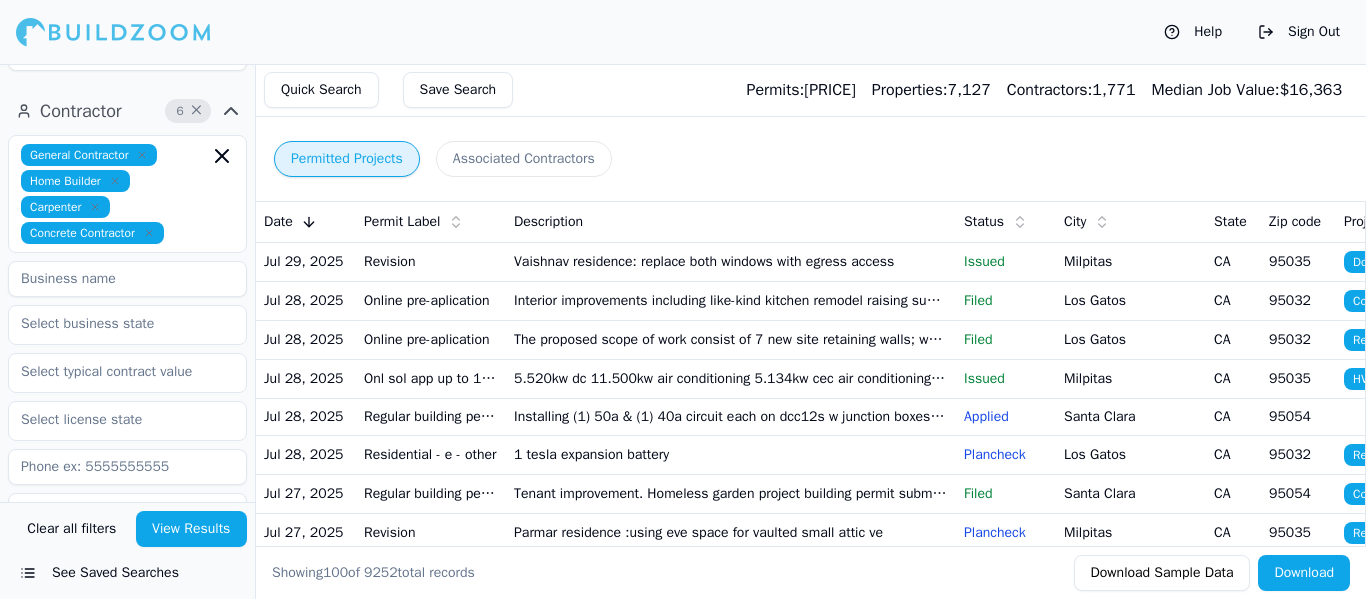 click on "Associated Contractors" at bounding box center [524, 159] 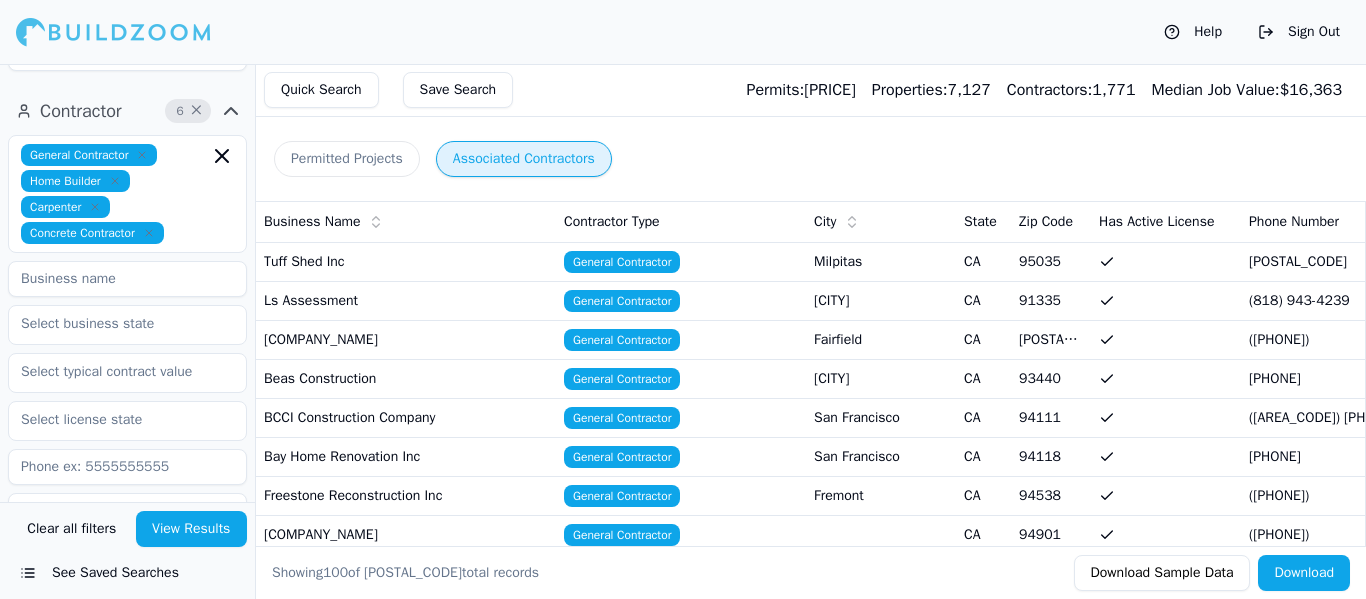type 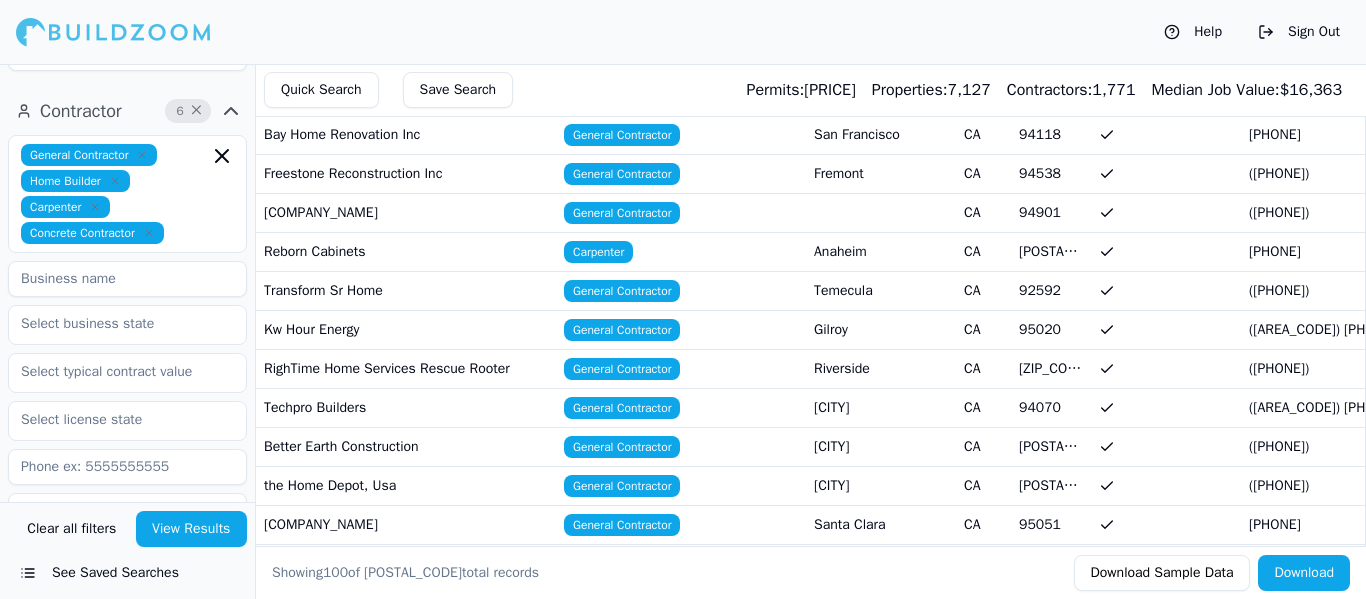scroll, scrollTop: 360, scrollLeft: 0, axis: vertical 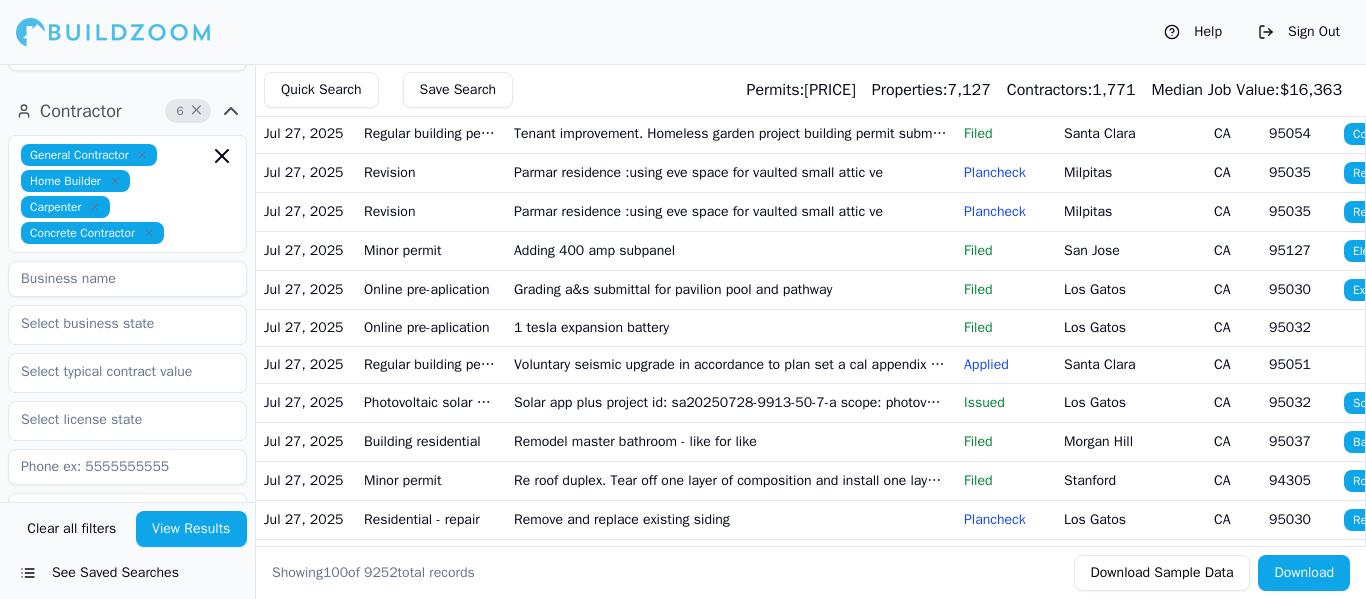 type 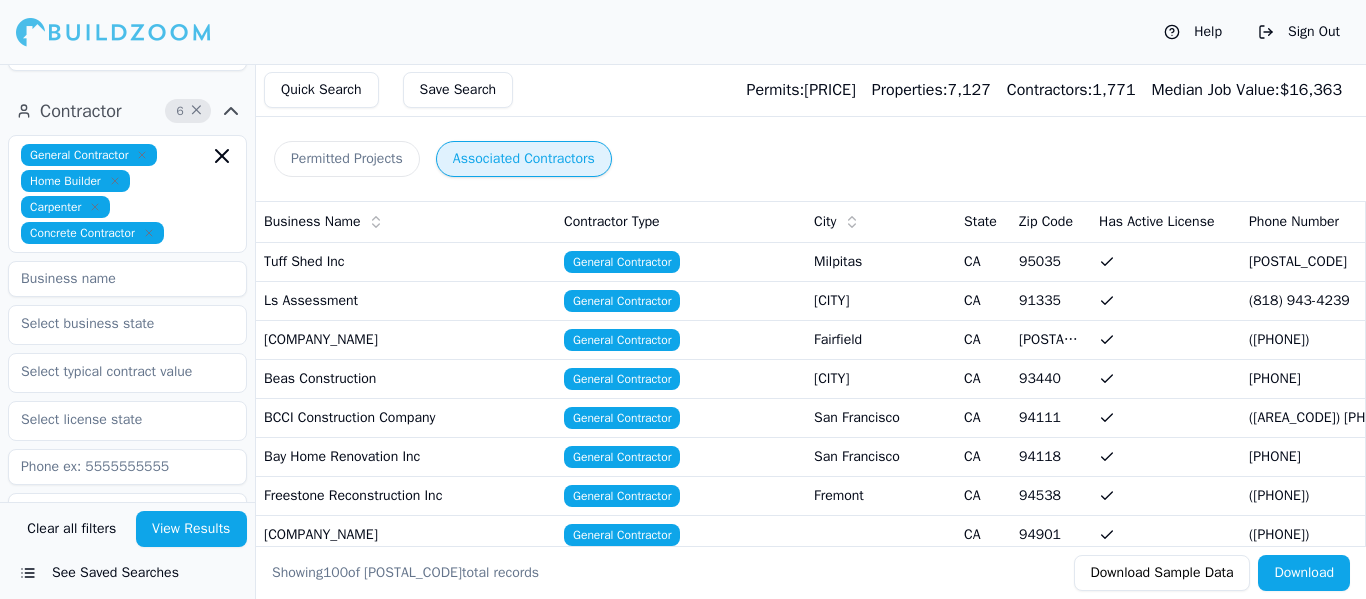 click on "General Contractor" at bounding box center [622, 262] 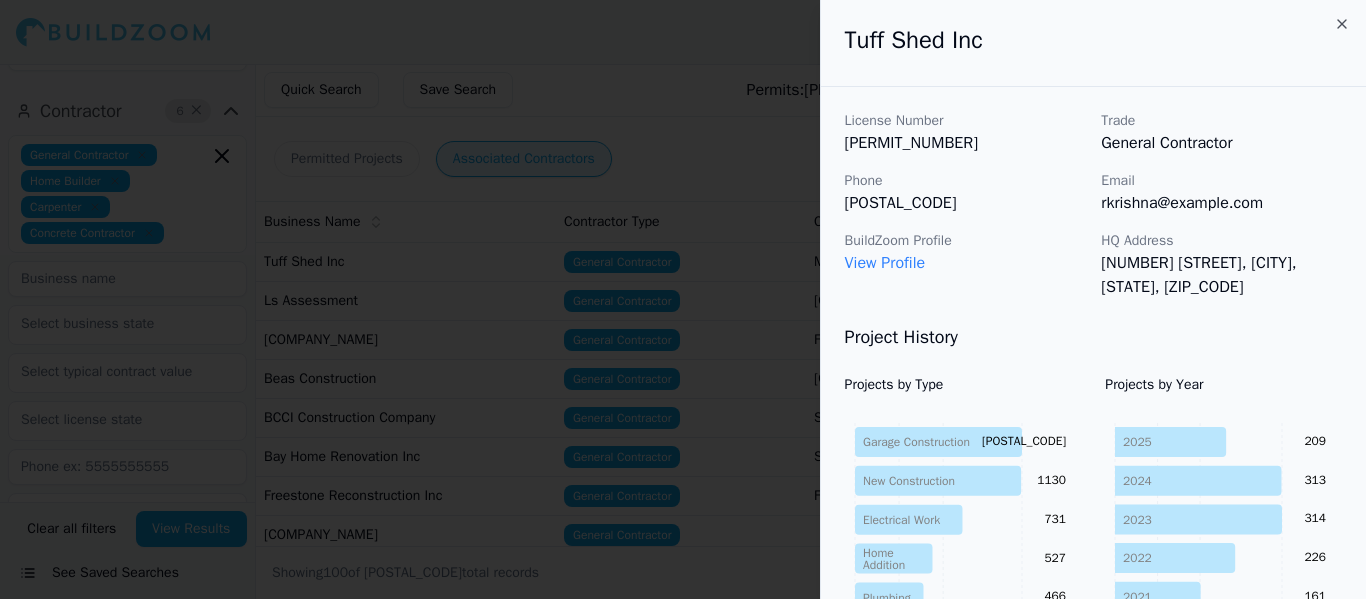 type 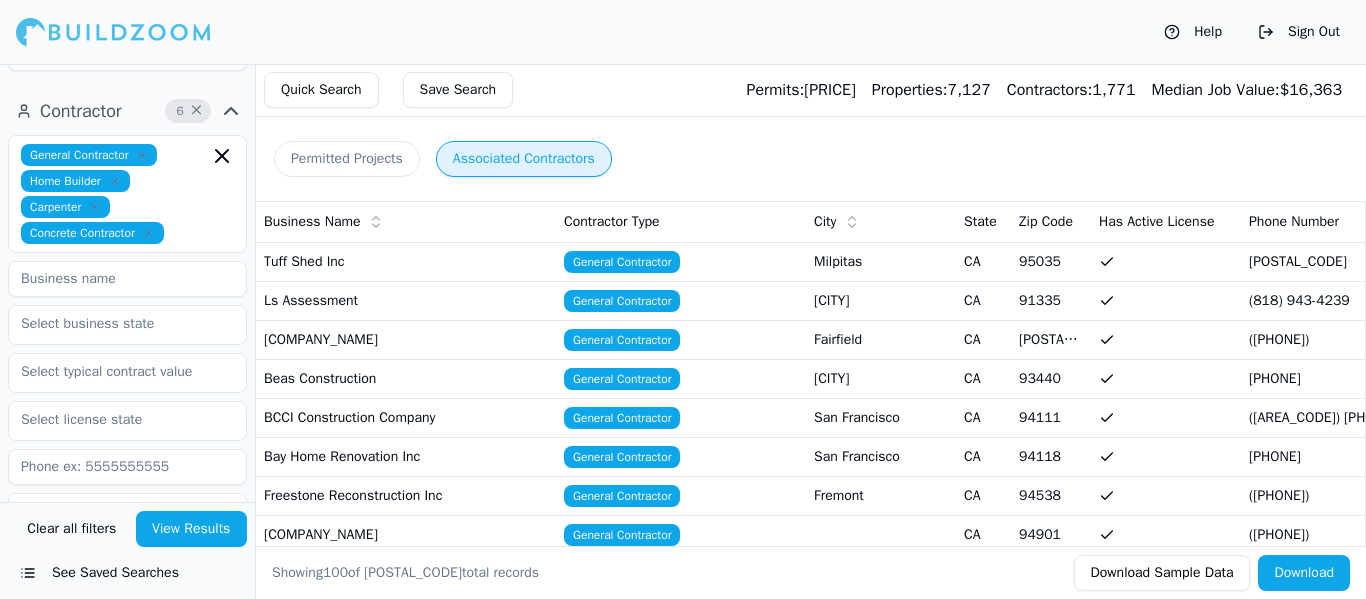 click on "Contractor 6 × General Contractor Home Builder Carpenter Concrete Contractor Verified License Has Phone Has Email Has Permits Min Permits (All Time) Permits Last 4 Years Min Max" at bounding box center (127, 468) 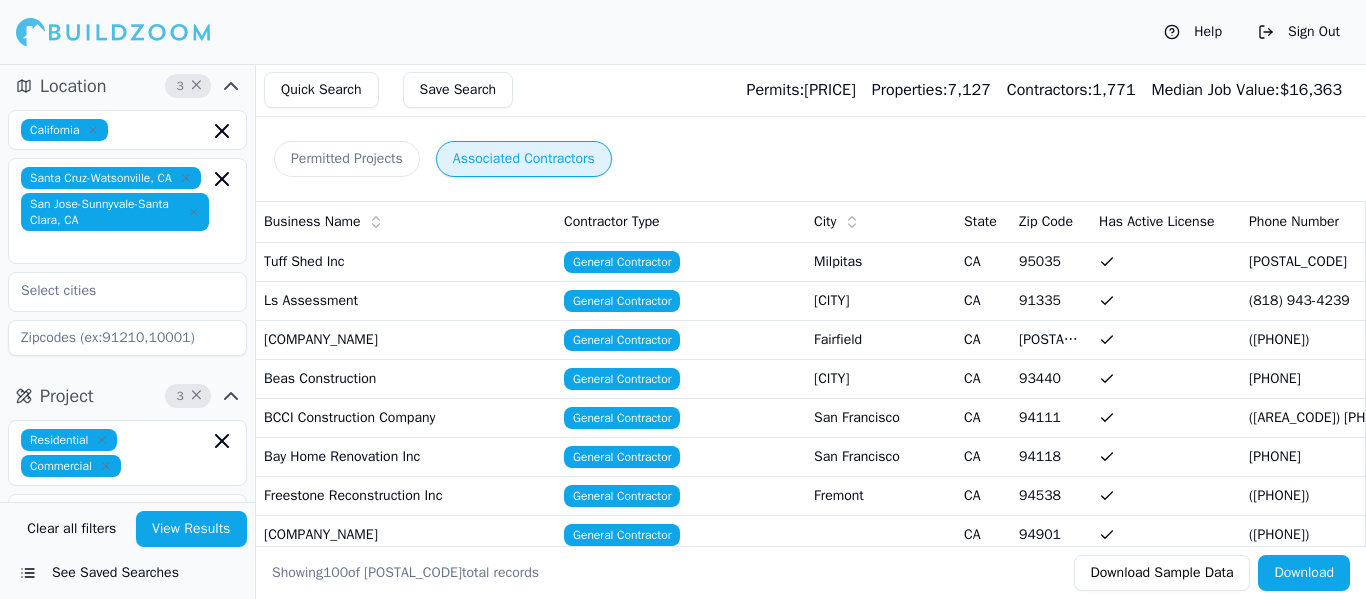 scroll, scrollTop: 0, scrollLeft: 0, axis: both 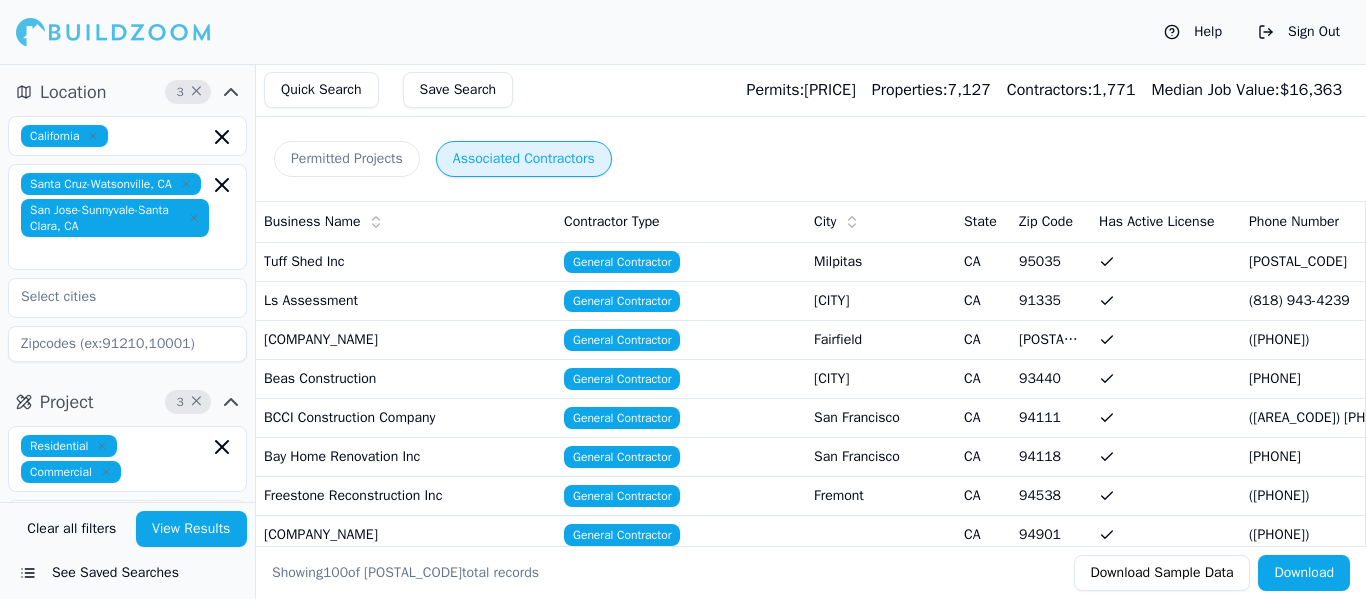 click on "San Jose-Sunnyvale-Santa Clara, CA" at bounding box center [115, 218] 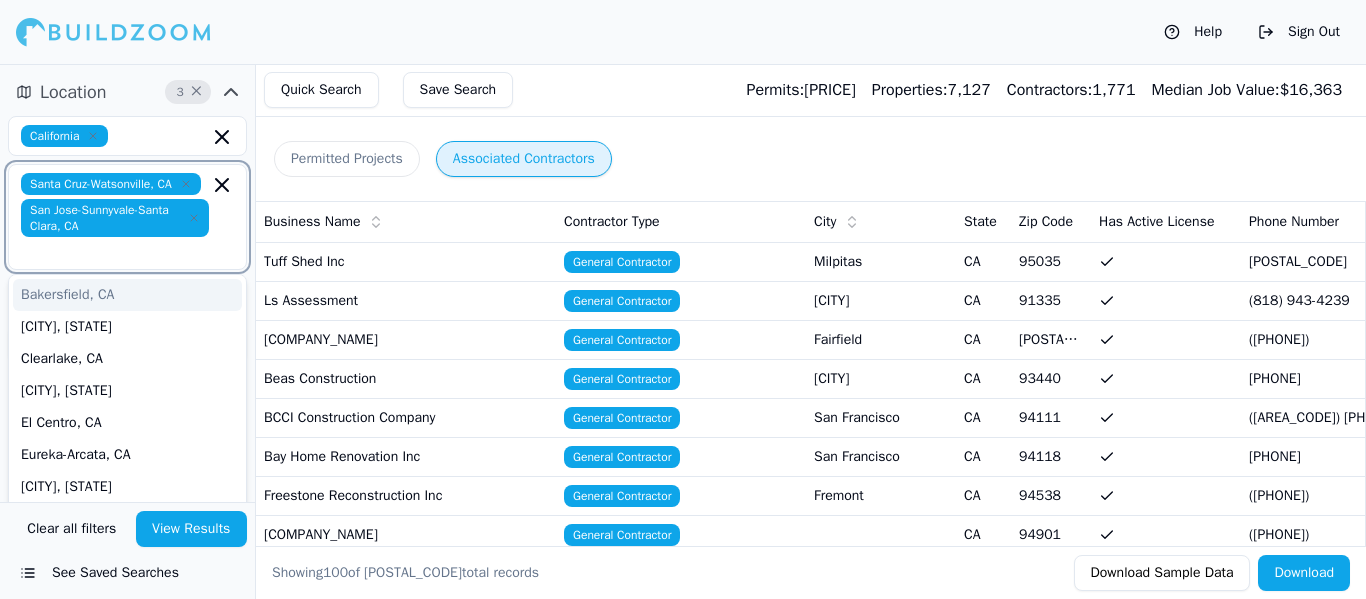 click 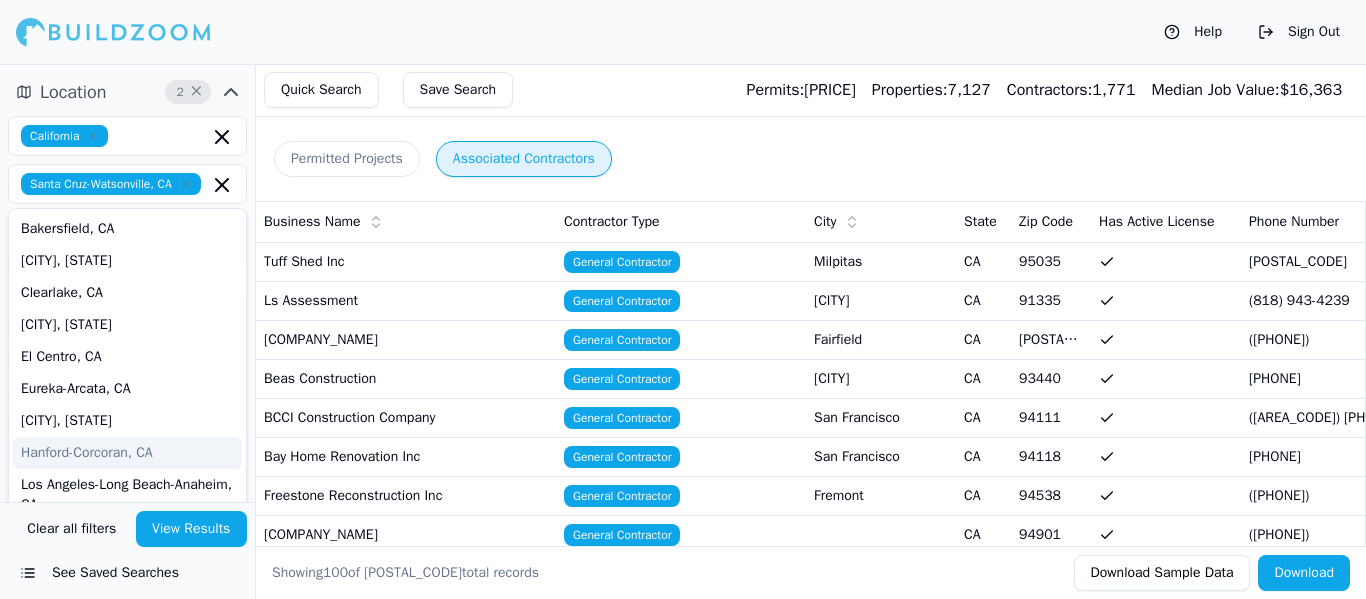 click on "View Results" at bounding box center (192, 529) 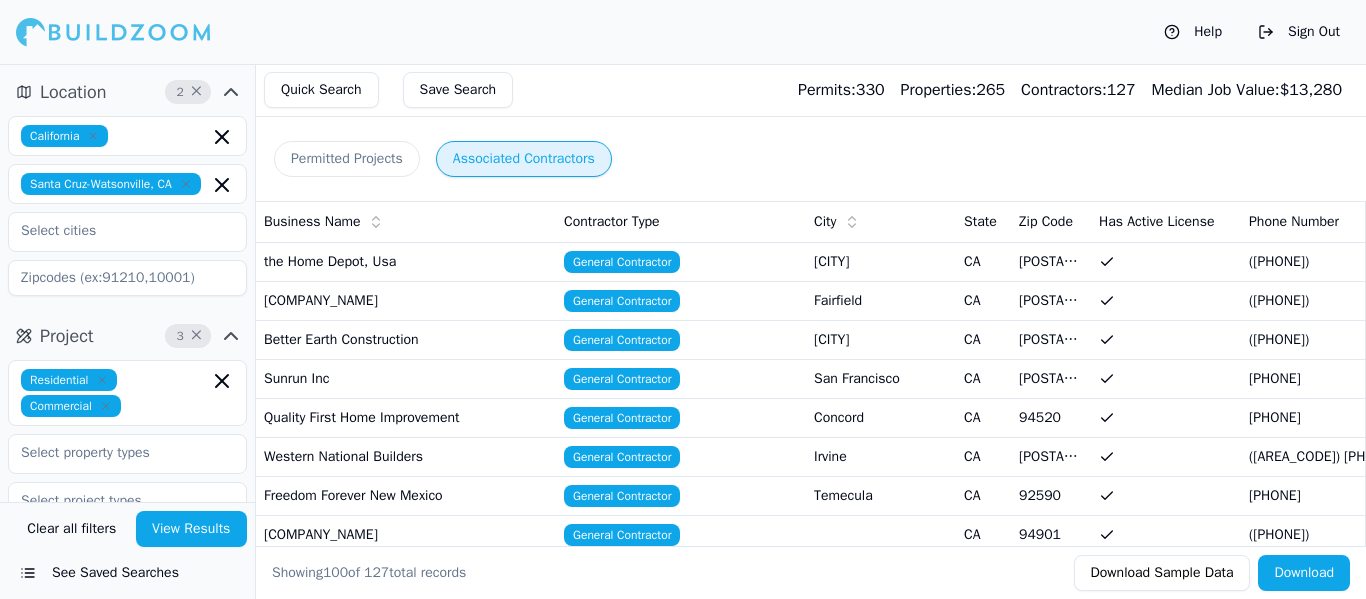 click on "Permitted Projects" at bounding box center [347, 159] 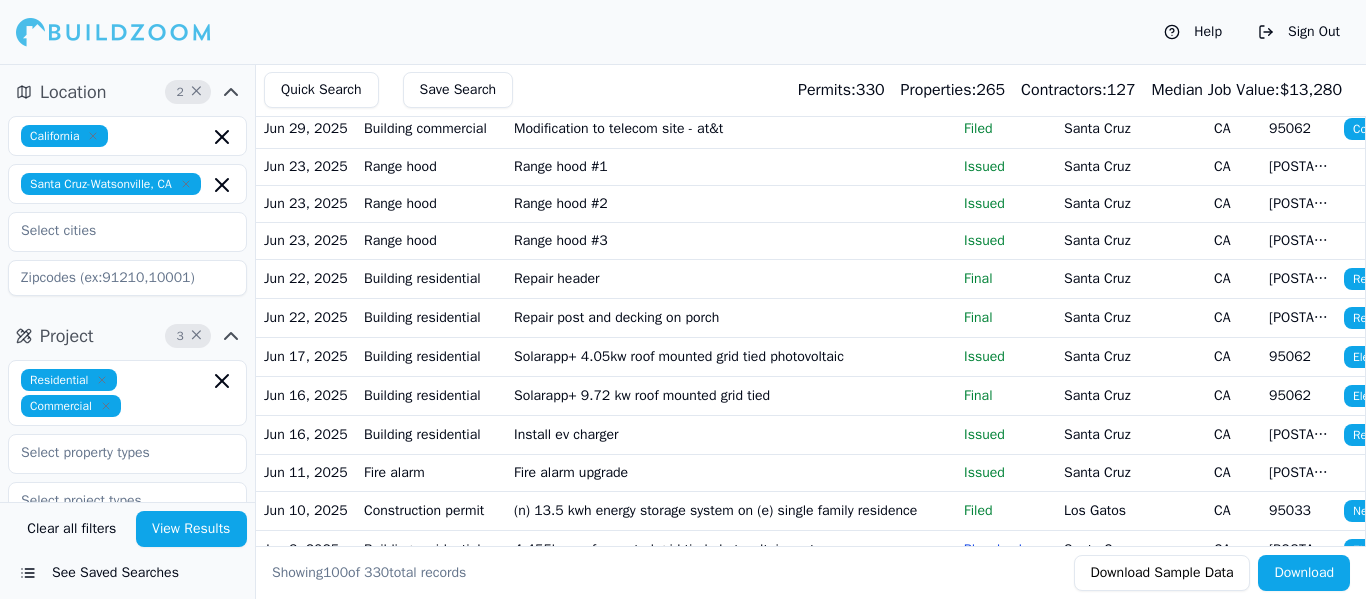scroll, scrollTop: 680, scrollLeft: 0, axis: vertical 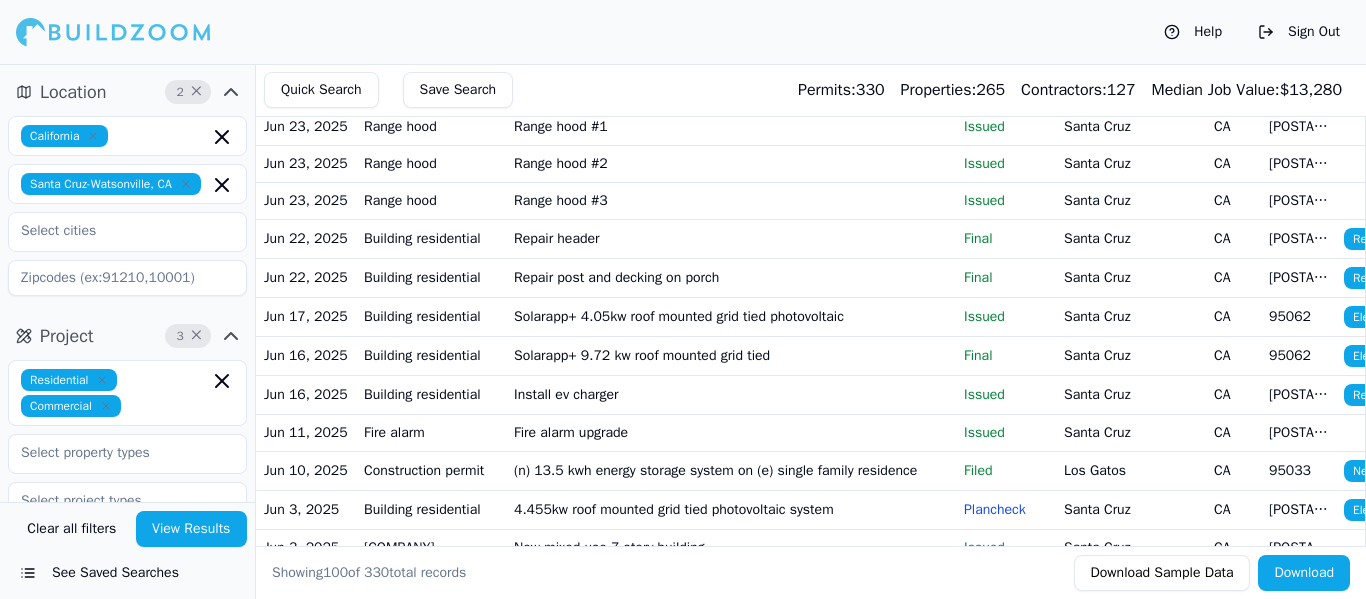 click on "Building residential" at bounding box center [431, 277] 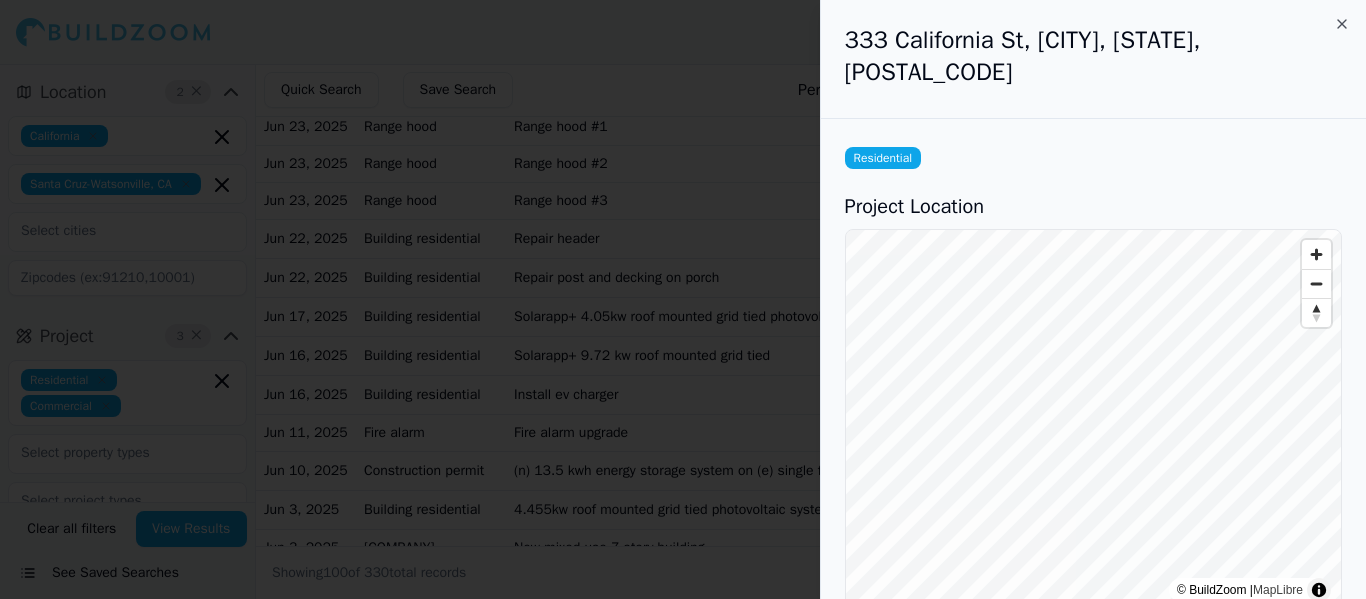 click on "[MONTH] [DAY], [YEAR] [CONTRACTOR_NAME] [EMAIL] [PHONE] [PROPERTY_OWNER] [PERMIT_NUMBER]" at bounding box center (1093, 740) 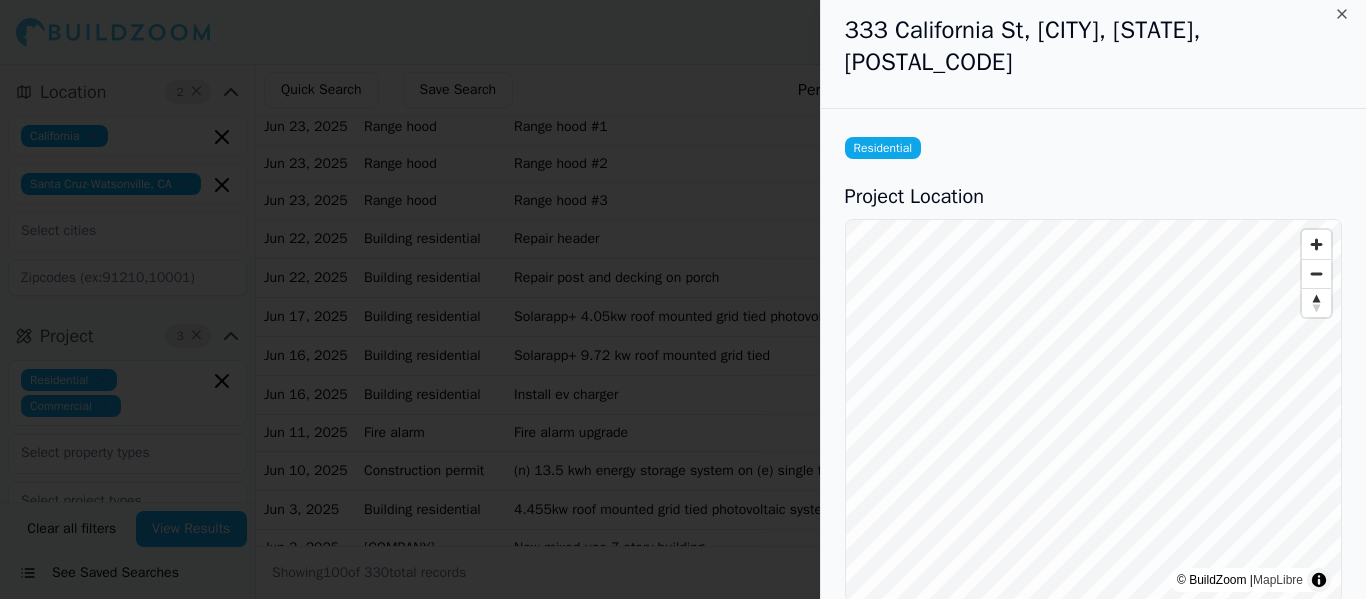 scroll, scrollTop: 0, scrollLeft: 0, axis: both 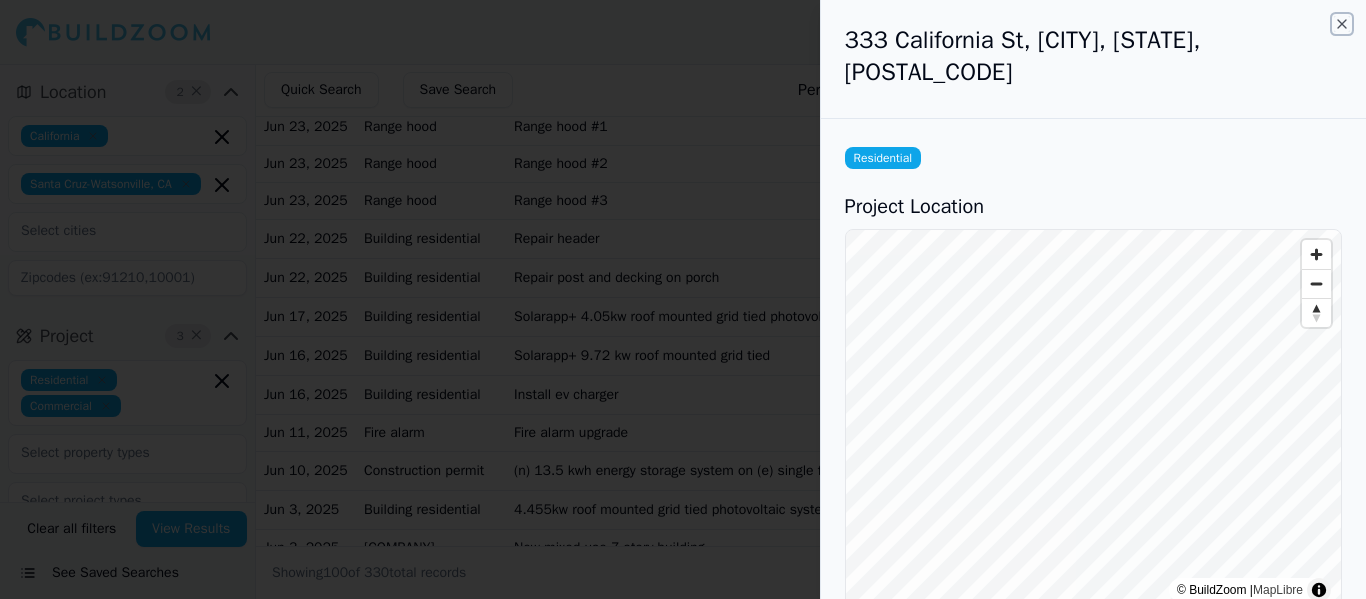 click 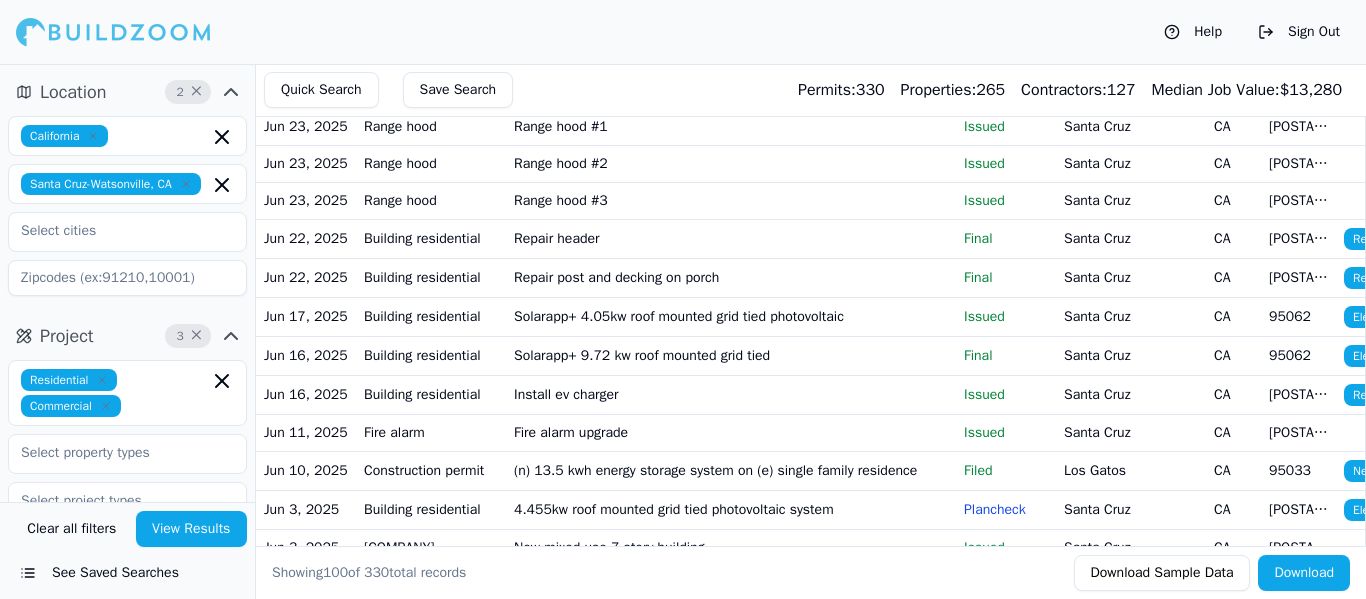 click on "Building residential" at bounding box center (431, 316) 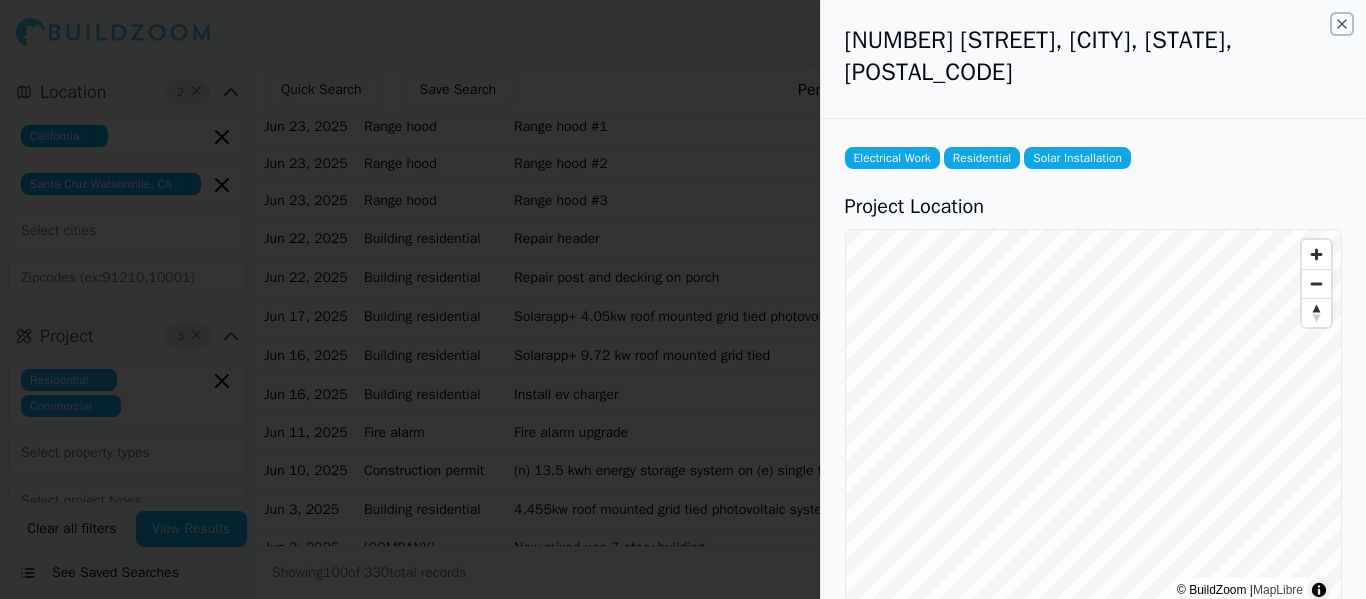 click 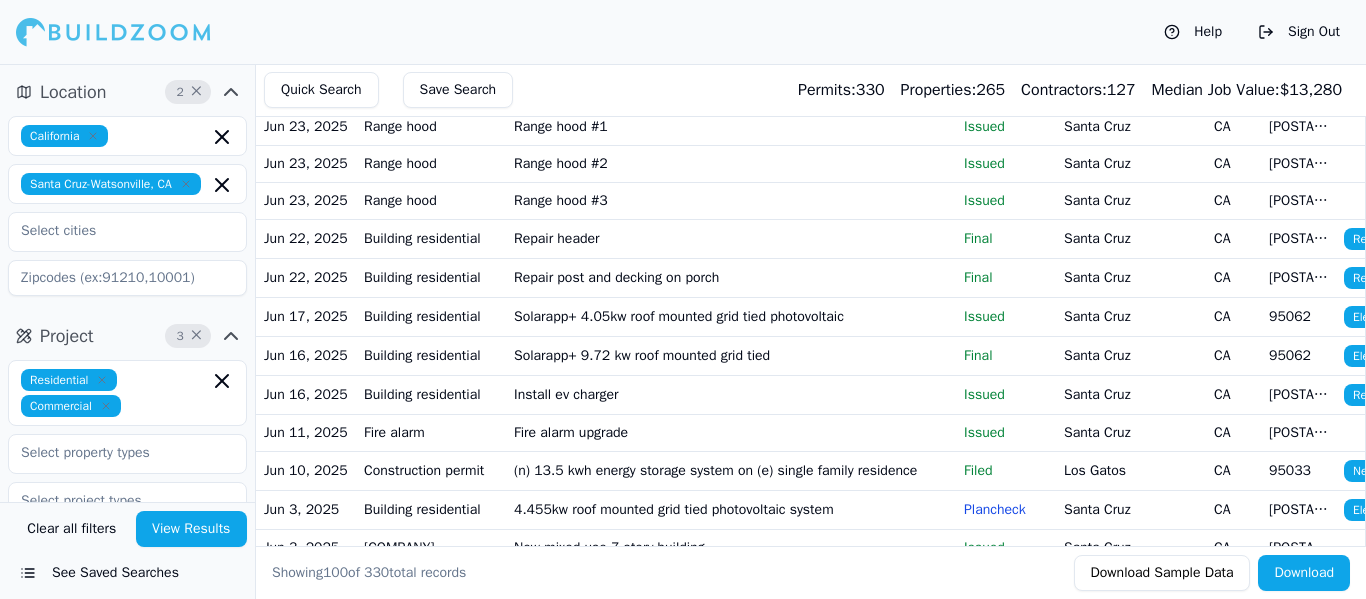 click on "Photovoltaic with battery" at bounding box center (731, 10) 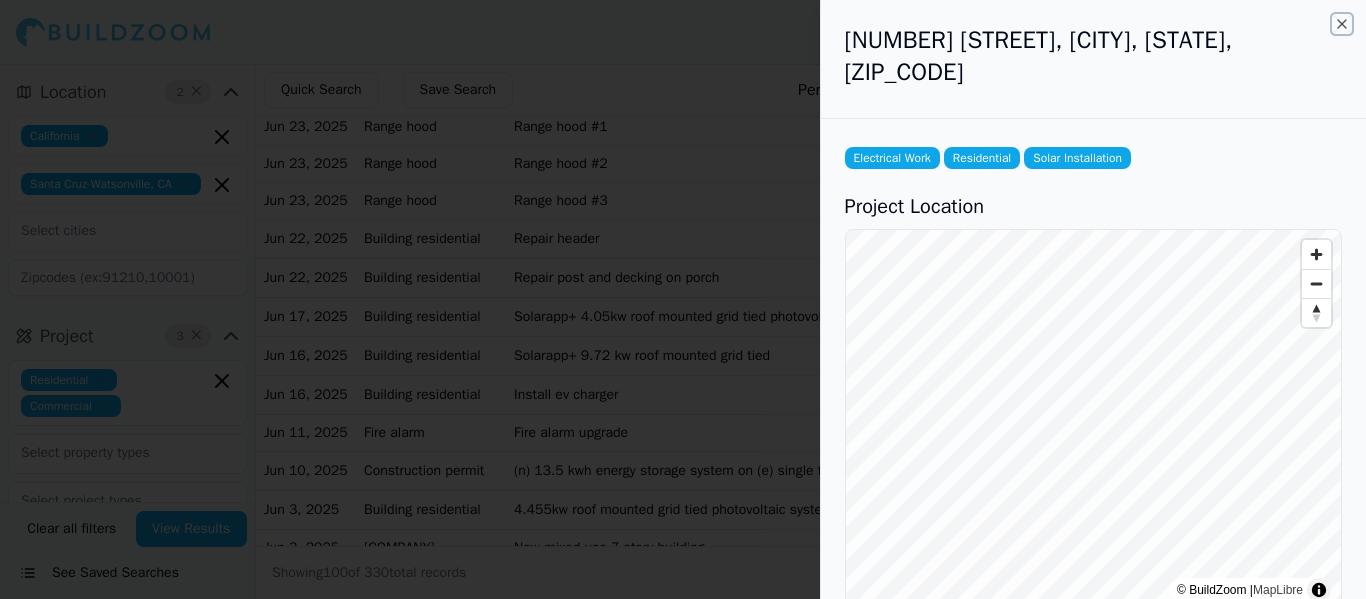 click 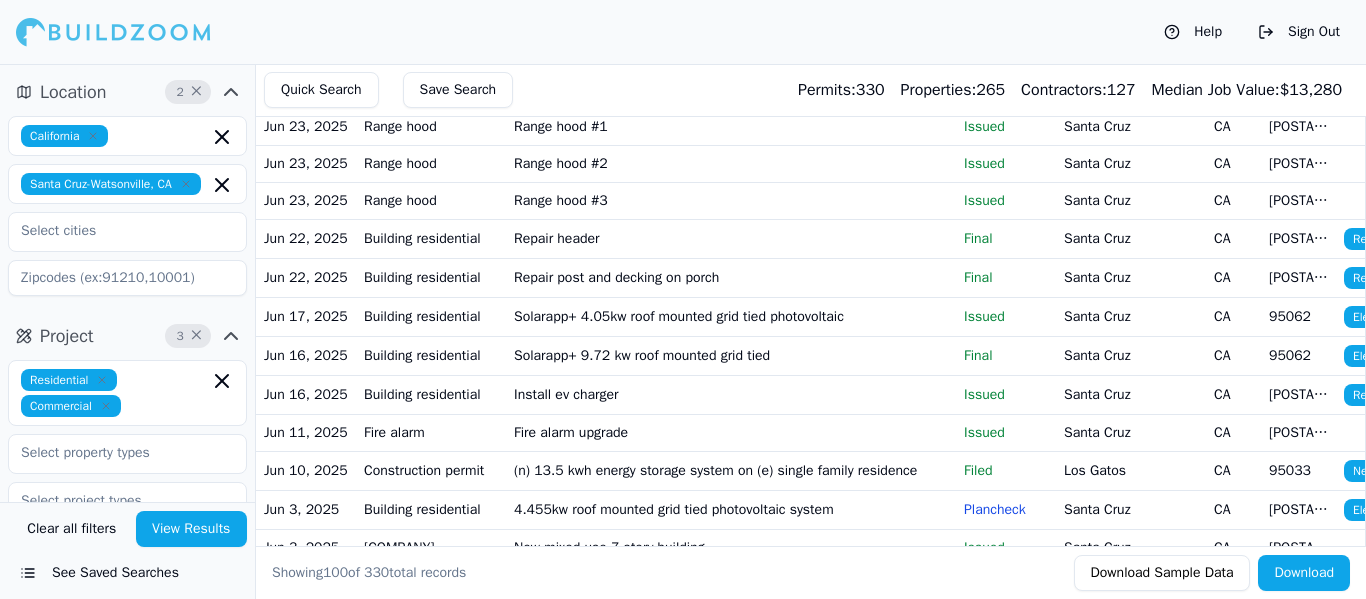 click on "Project 3 × Residential Commercial Last Year" at bounding box center (127, 544) 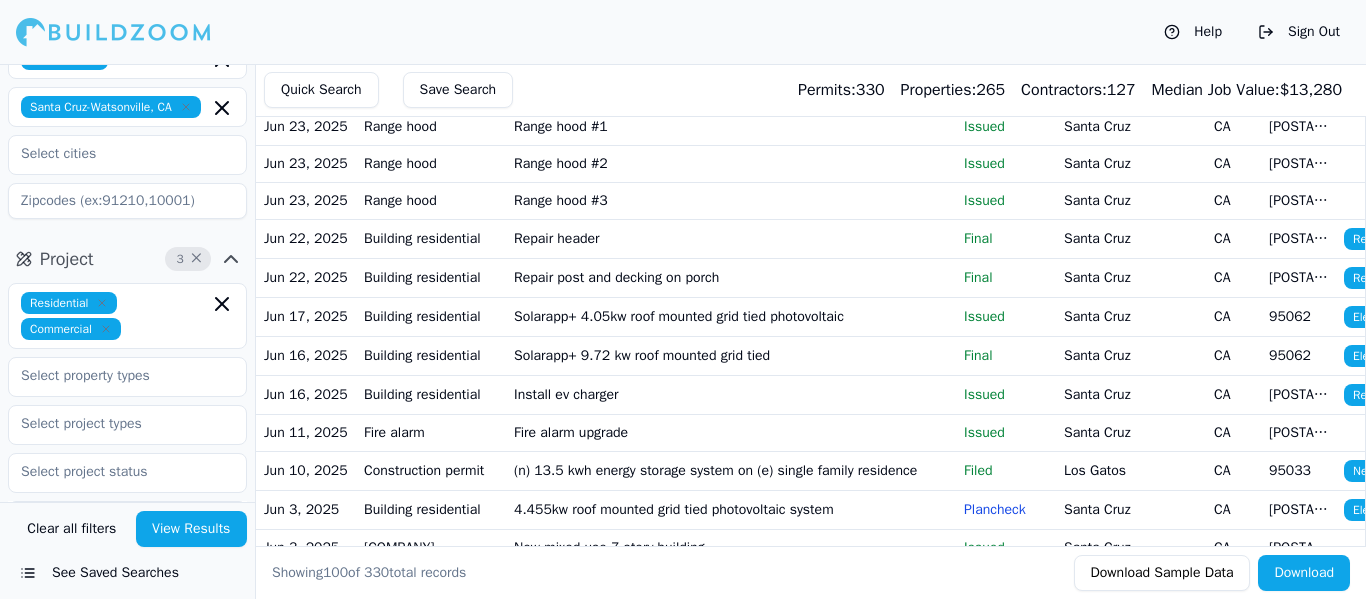 scroll, scrollTop: 80, scrollLeft: 0, axis: vertical 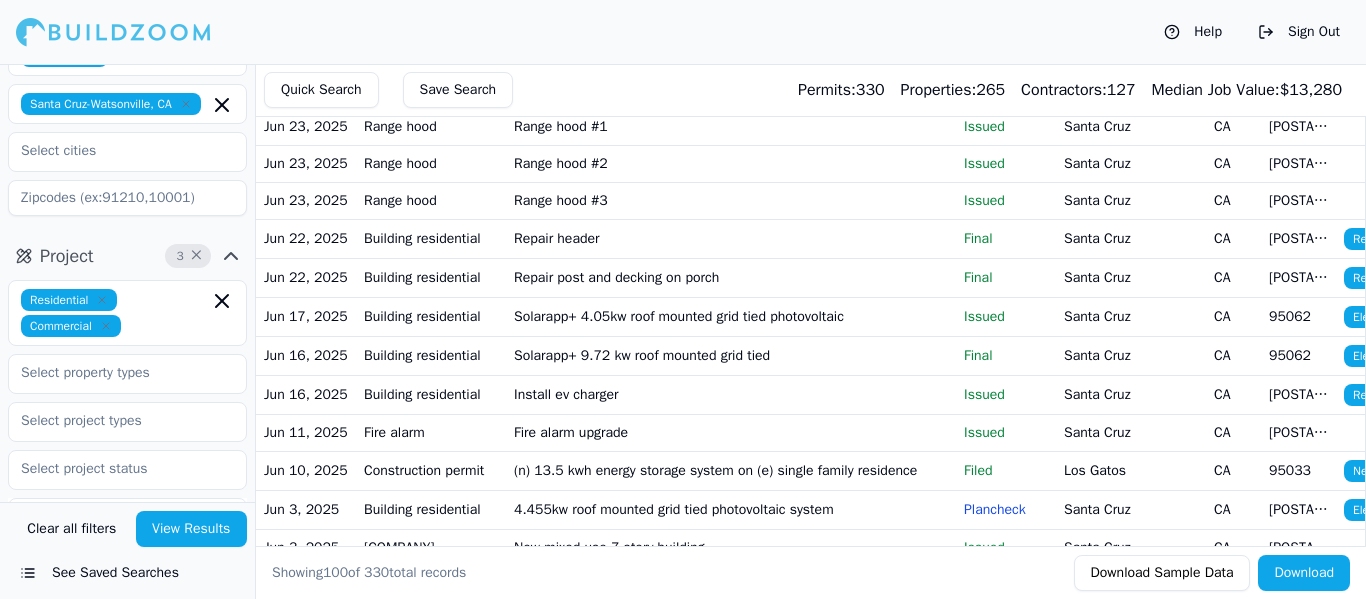 click on "Showing 100 of 330 total records" at bounding box center [665, 573] 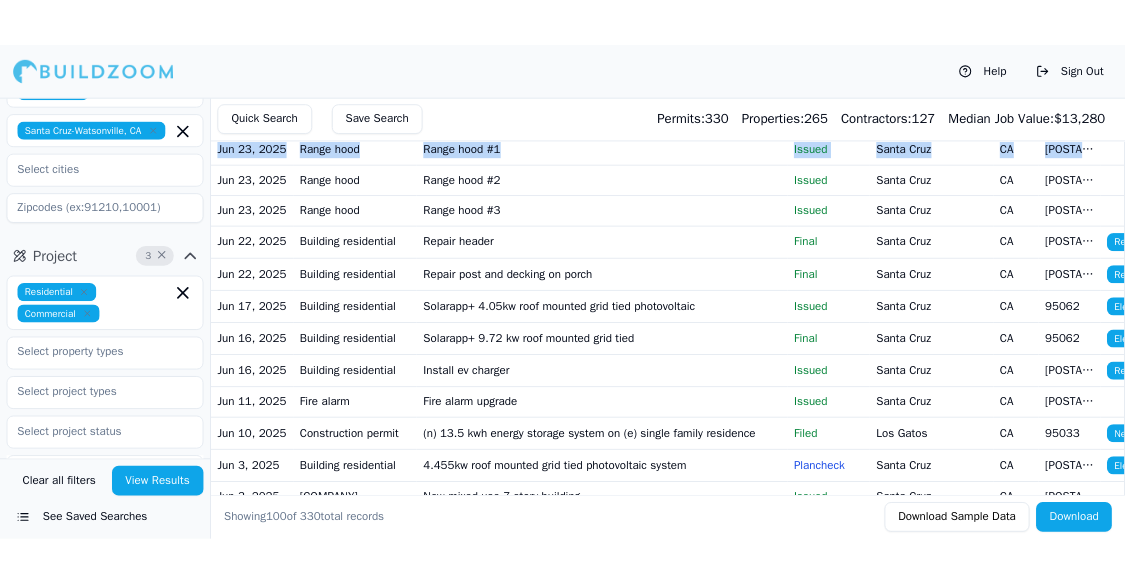 scroll, scrollTop: 0, scrollLeft: 5, axis: horizontal 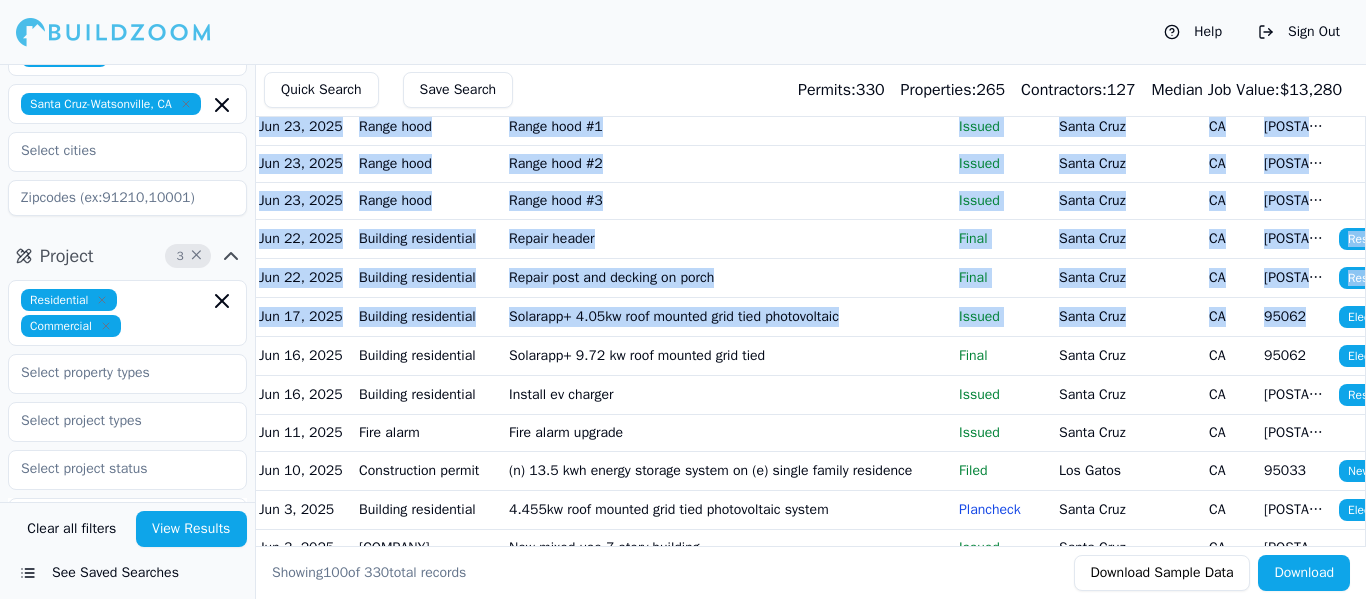 drag, startPoint x: 1365, startPoint y: 81, endPoint x: 1316, endPoint y: 555, distance: 476.52597 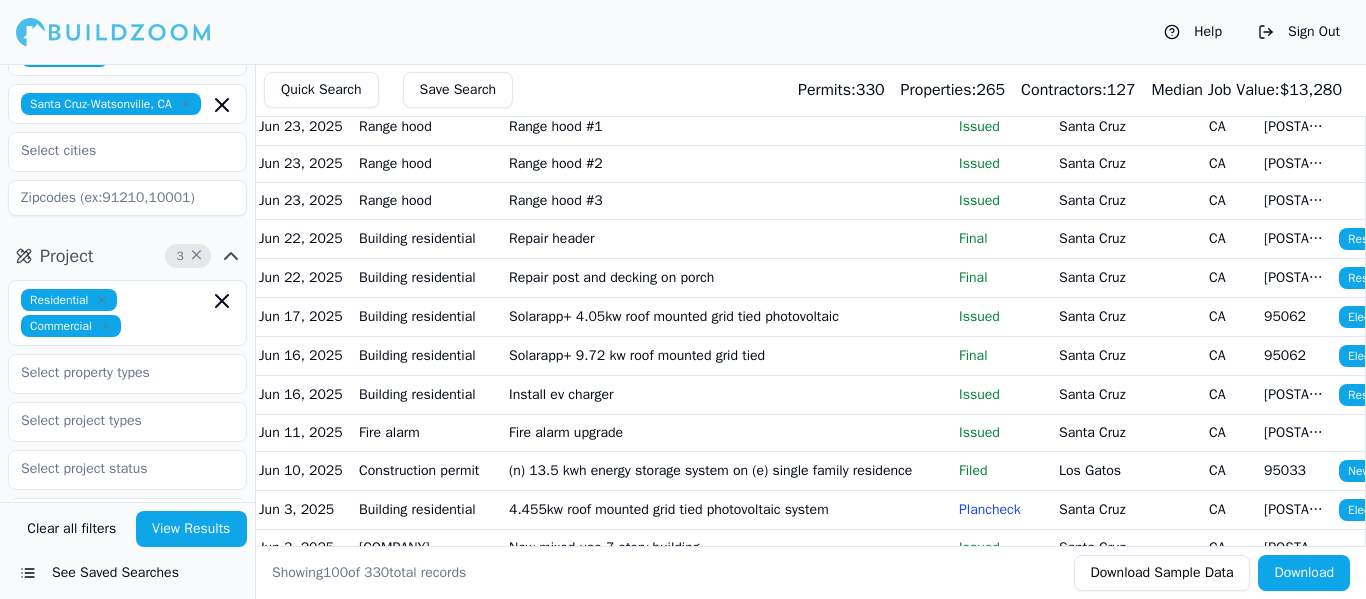 click on "Permits:  330" at bounding box center (841, 90) 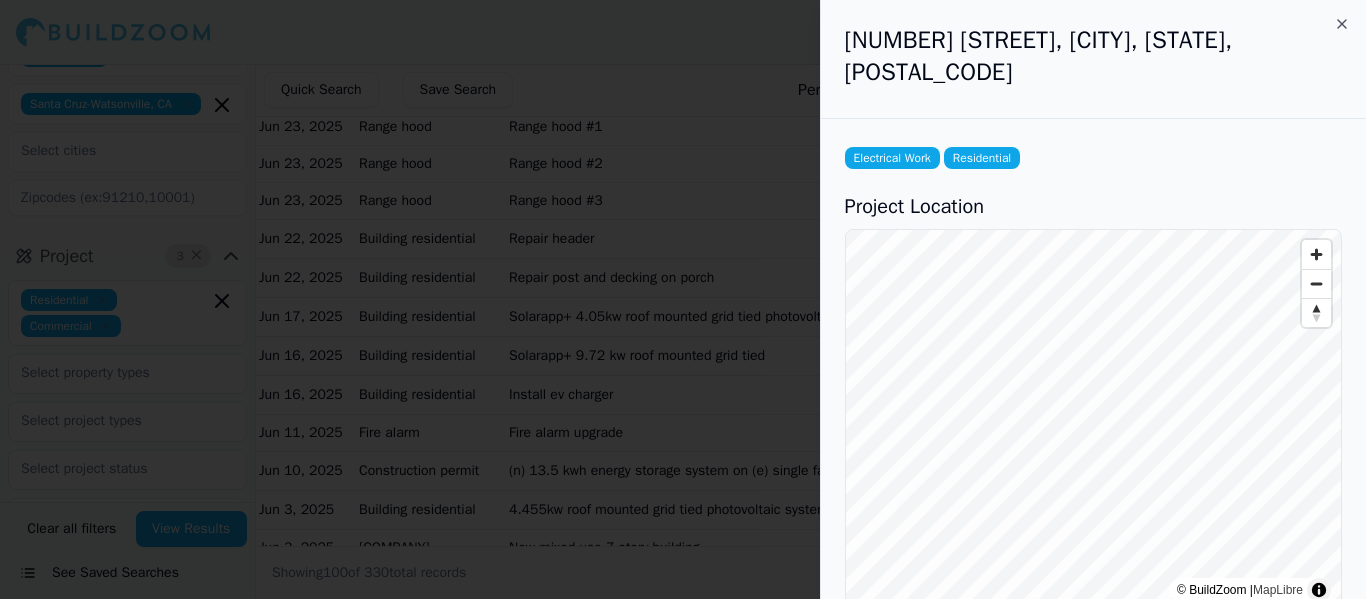 click at bounding box center (683, 299) 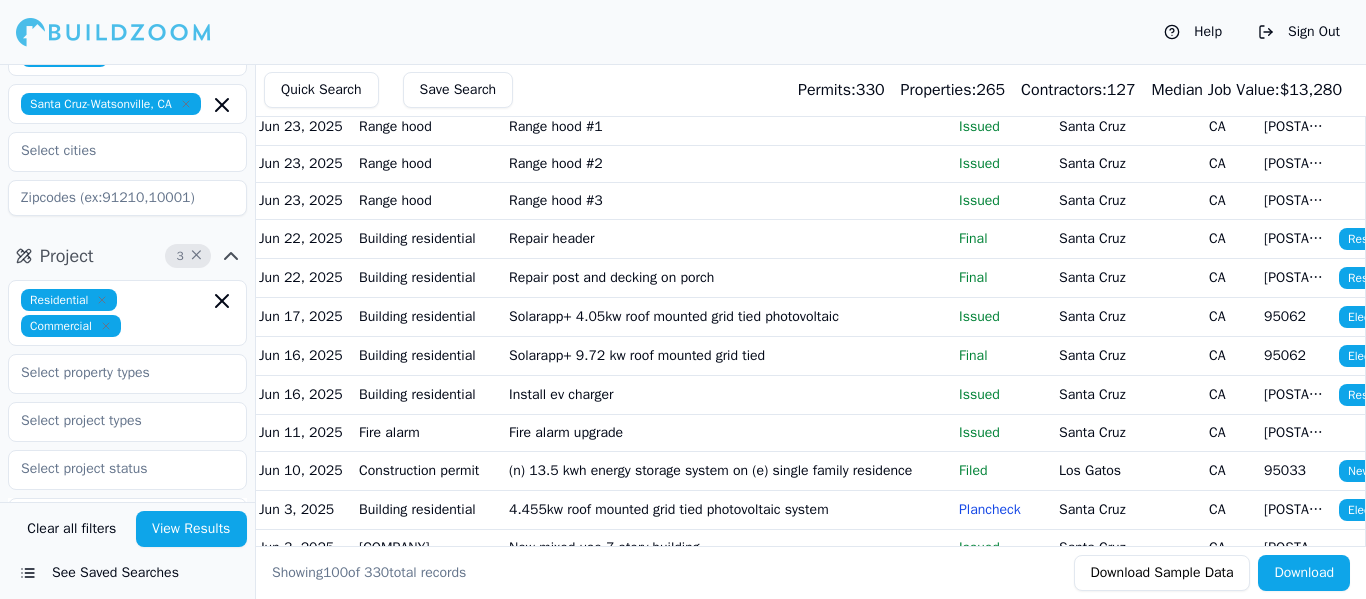 click on "Mpu 100a to 200a" at bounding box center [726, 49] 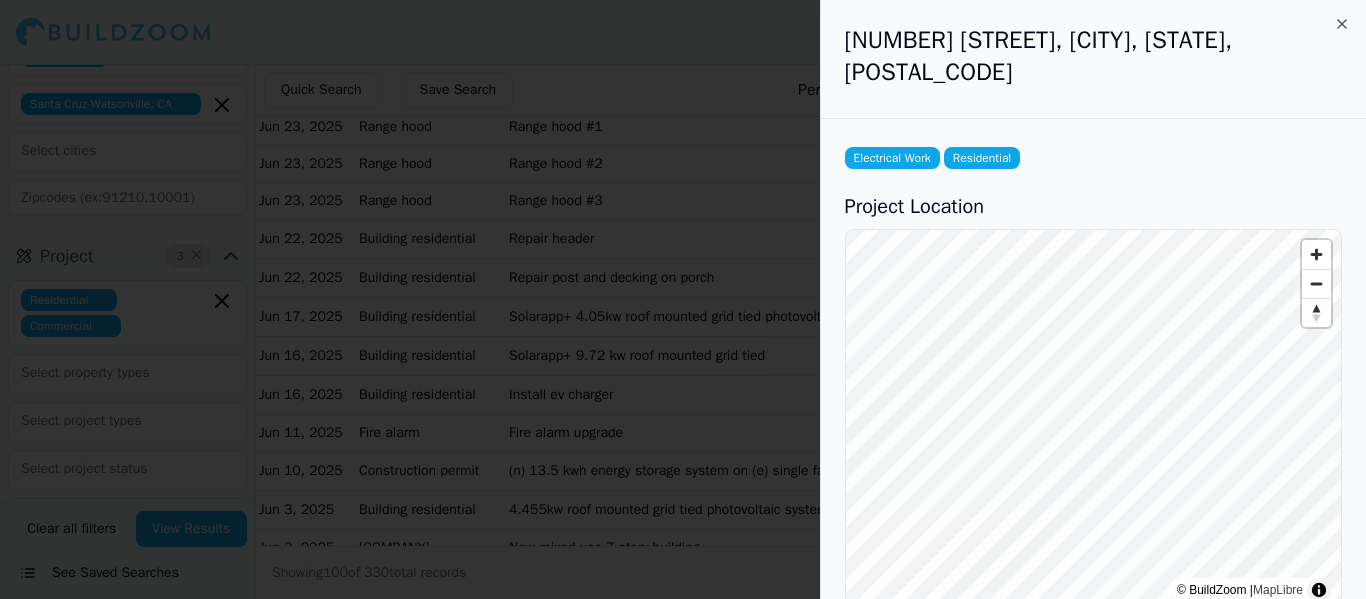 click at bounding box center [683, 299] 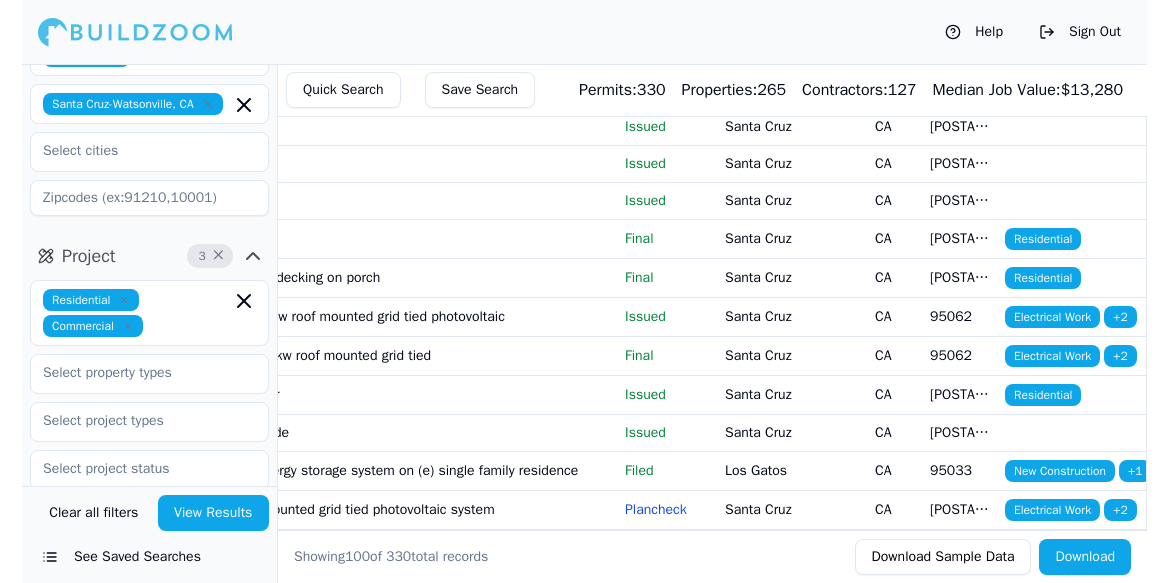 scroll, scrollTop: 0, scrollLeft: 362, axis: horizontal 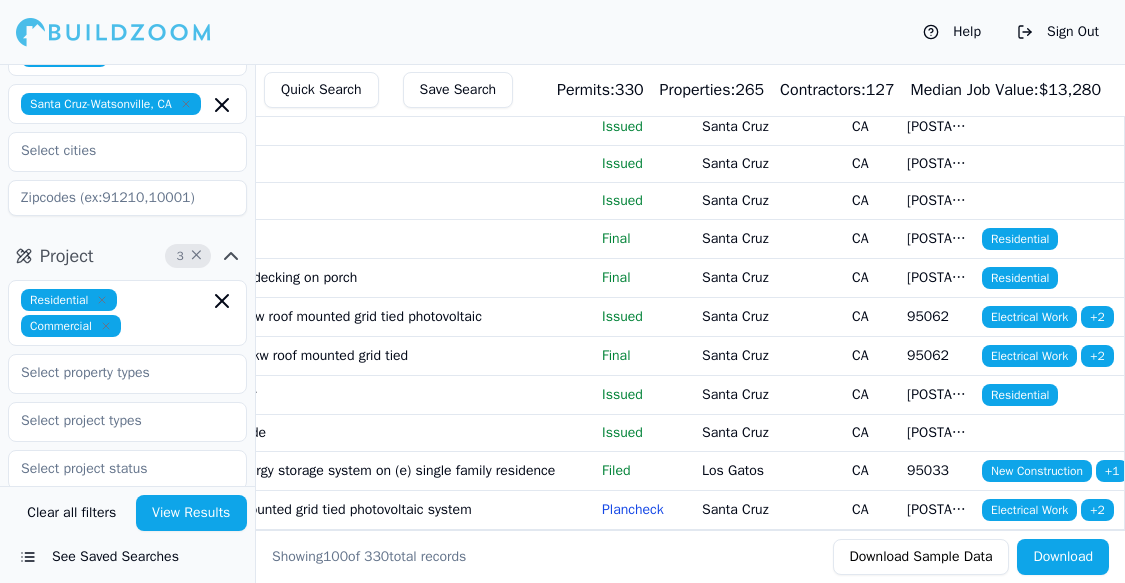 drag, startPoint x: 1118, startPoint y: 110, endPoint x: 1109, endPoint y: 205, distance: 95.42536 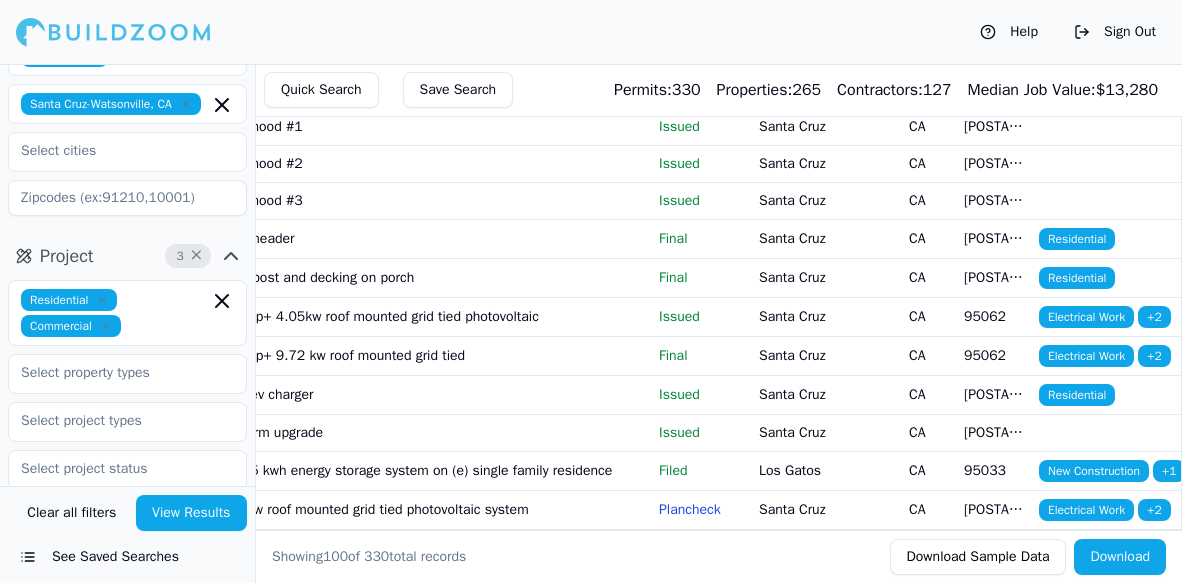 scroll, scrollTop: 0, scrollLeft: 305, axis: horizontal 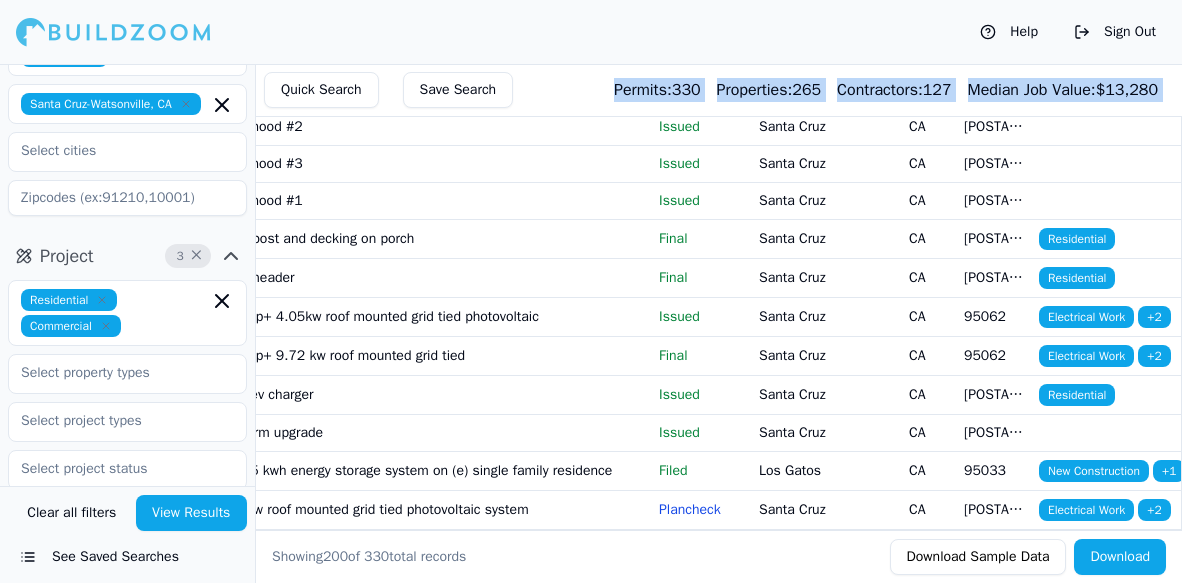 click on "[PRICE]" at bounding box center [719, 90] 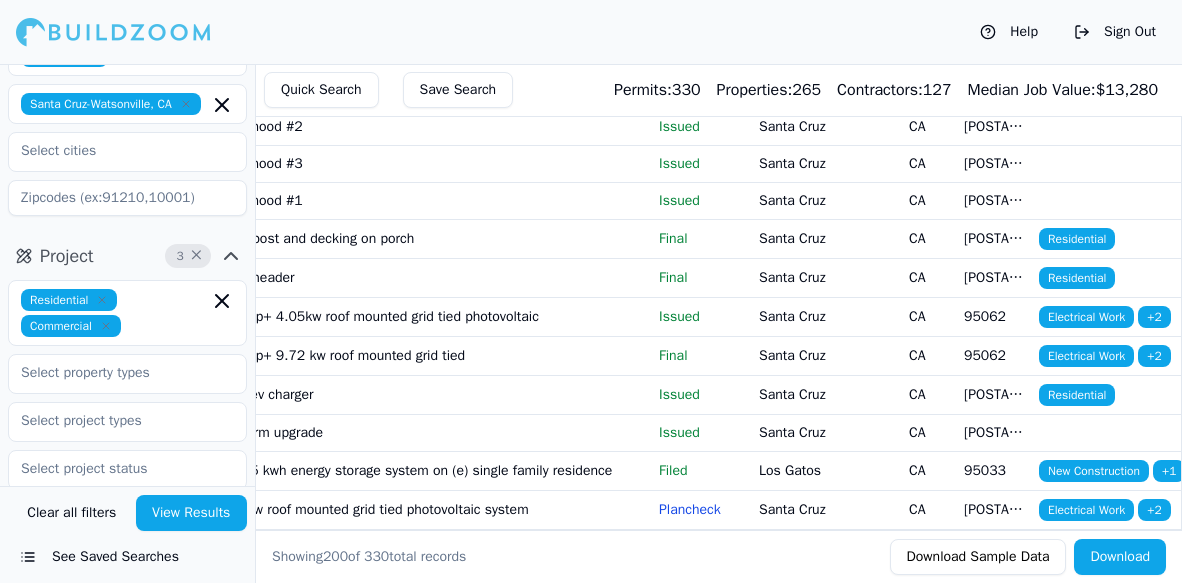 drag, startPoint x: 609, startPoint y: 522, endPoint x: 409, endPoint y: 526, distance: 200.04 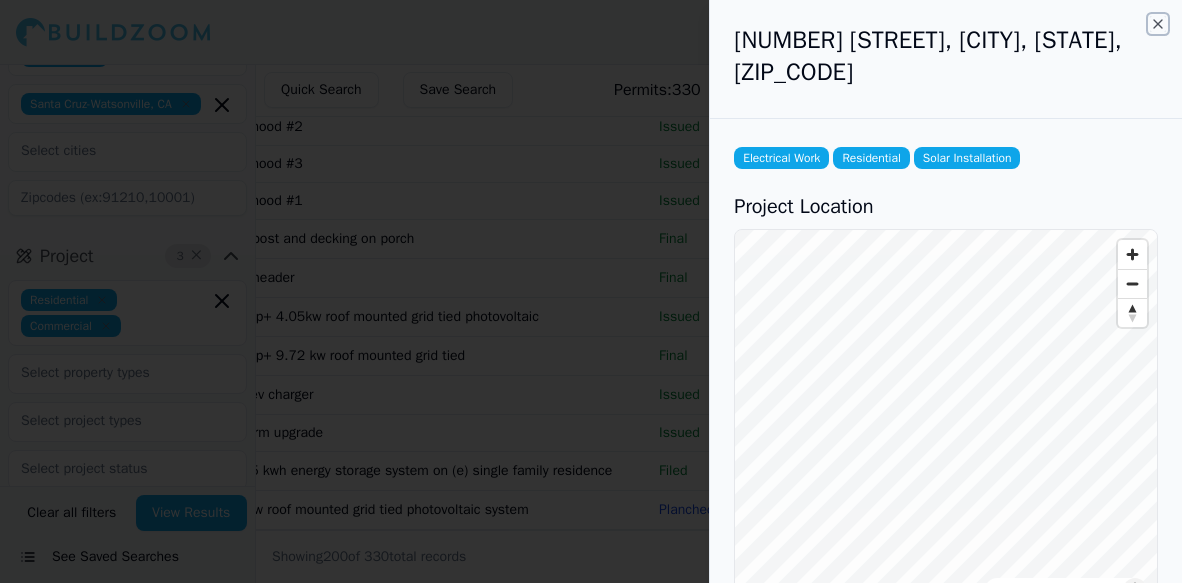 click 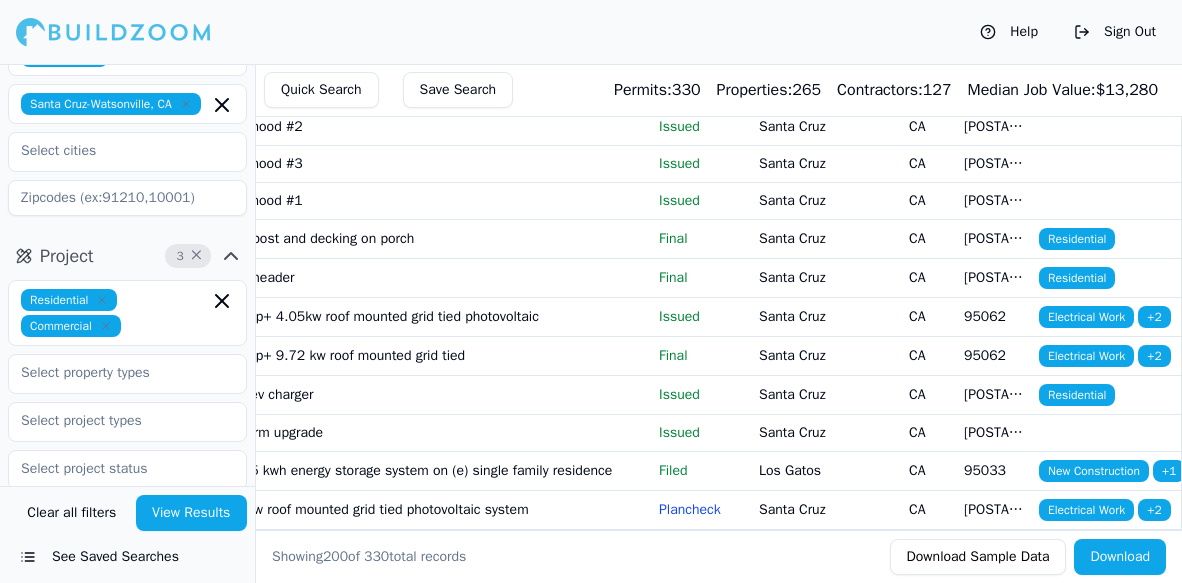 drag, startPoint x: 626, startPoint y: 545, endPoint x: 582, endPoint y: 548, distance: 44.102154 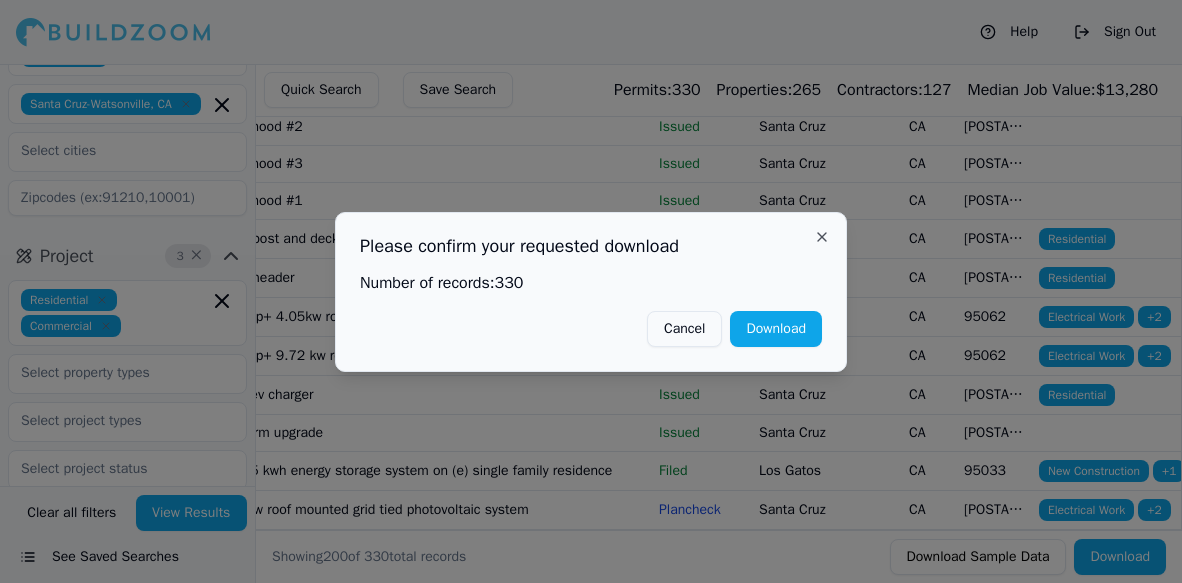 click on "Download" at bounding box center [776, 329] 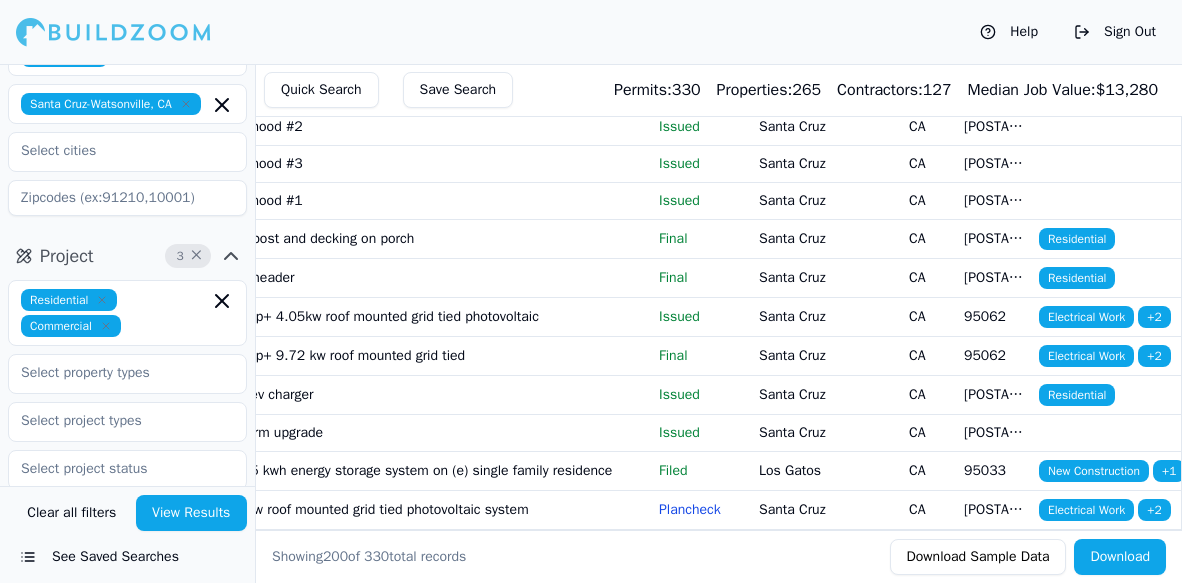 click on "Quick Search" at bounding box center (321, 90) 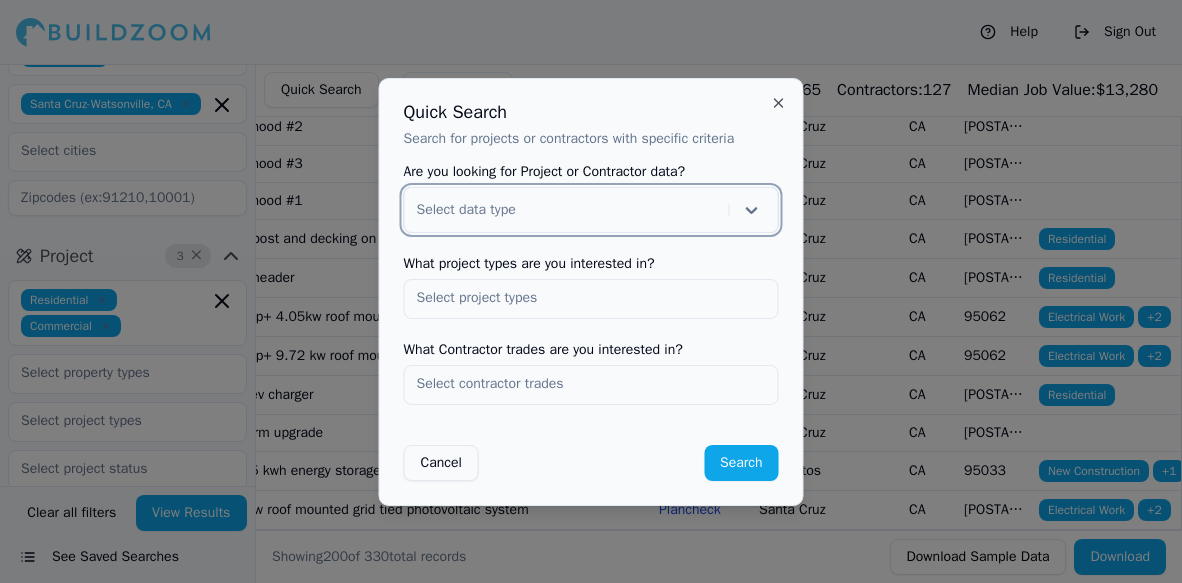 click on "Close" at bounding box center (779, 103) 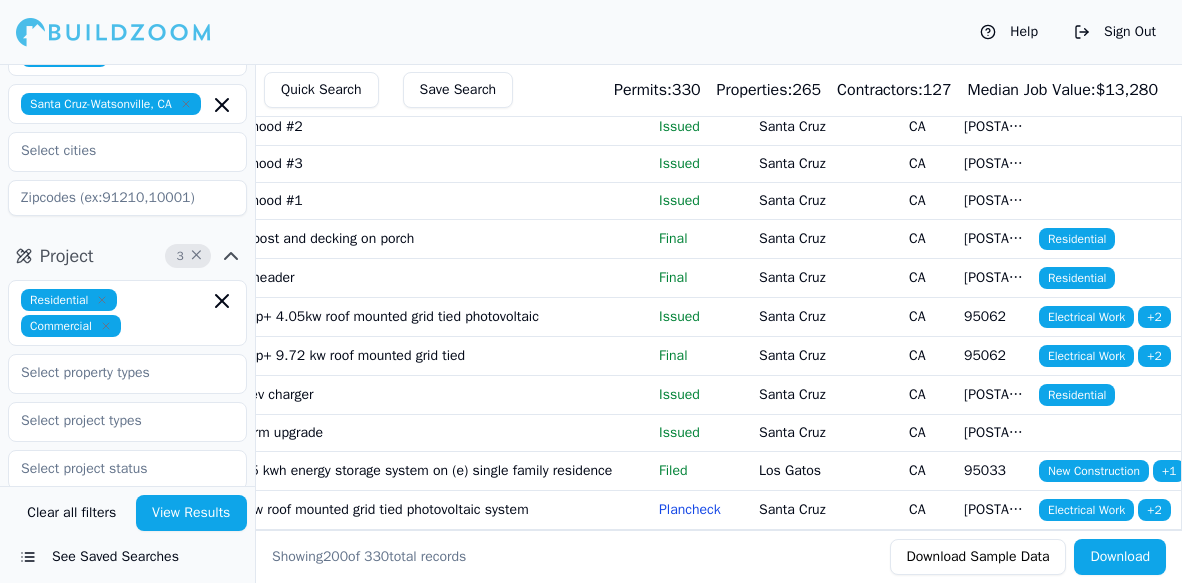 click on "[PRICE]" at bounding box center [719, 90] 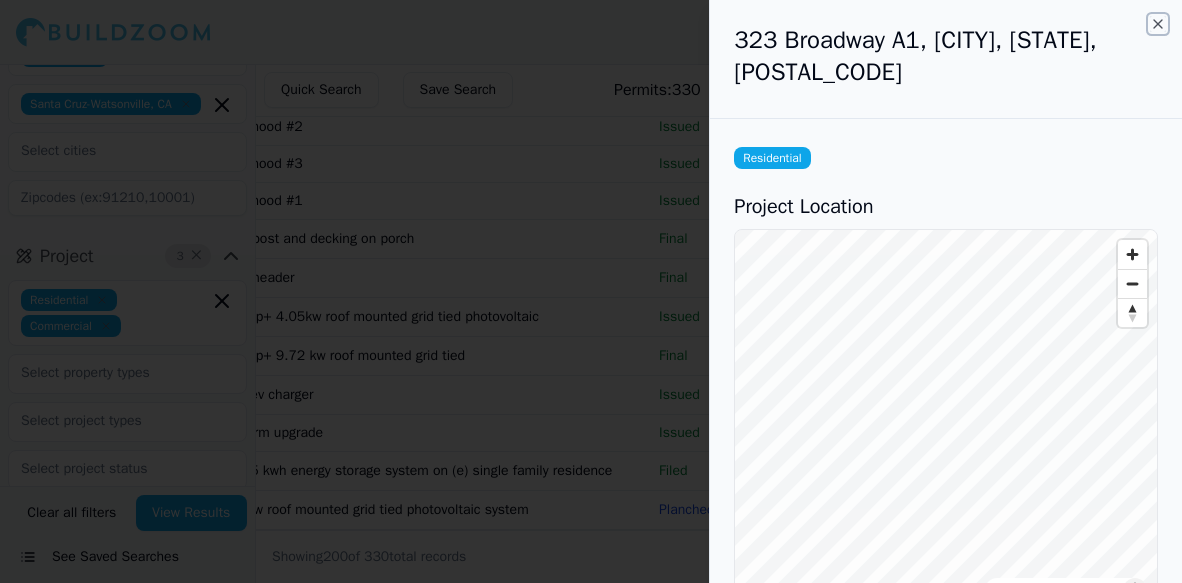 click 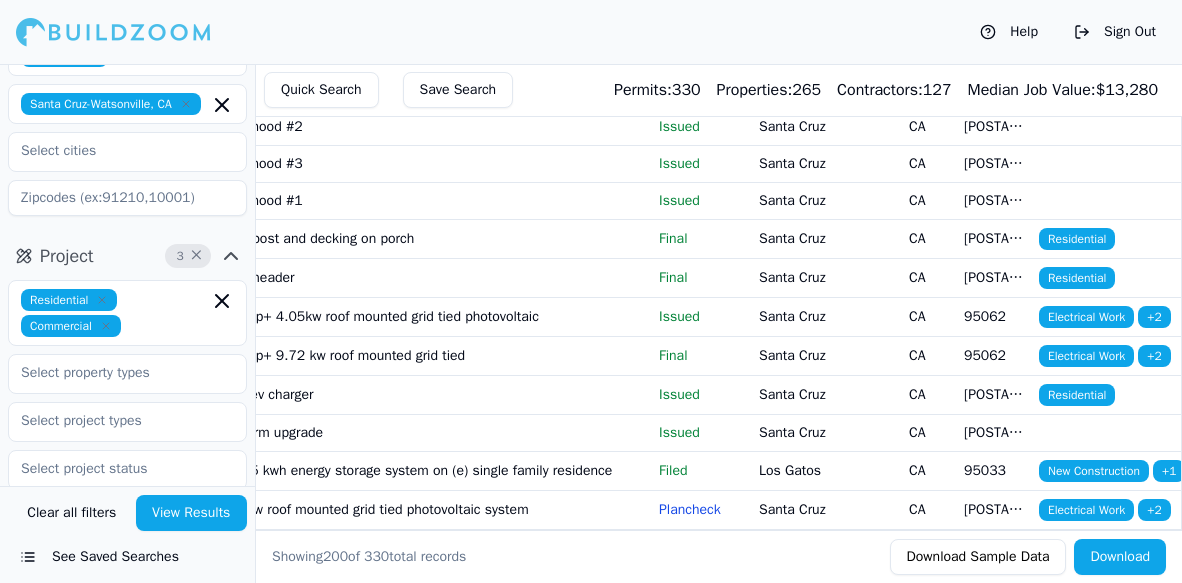 type 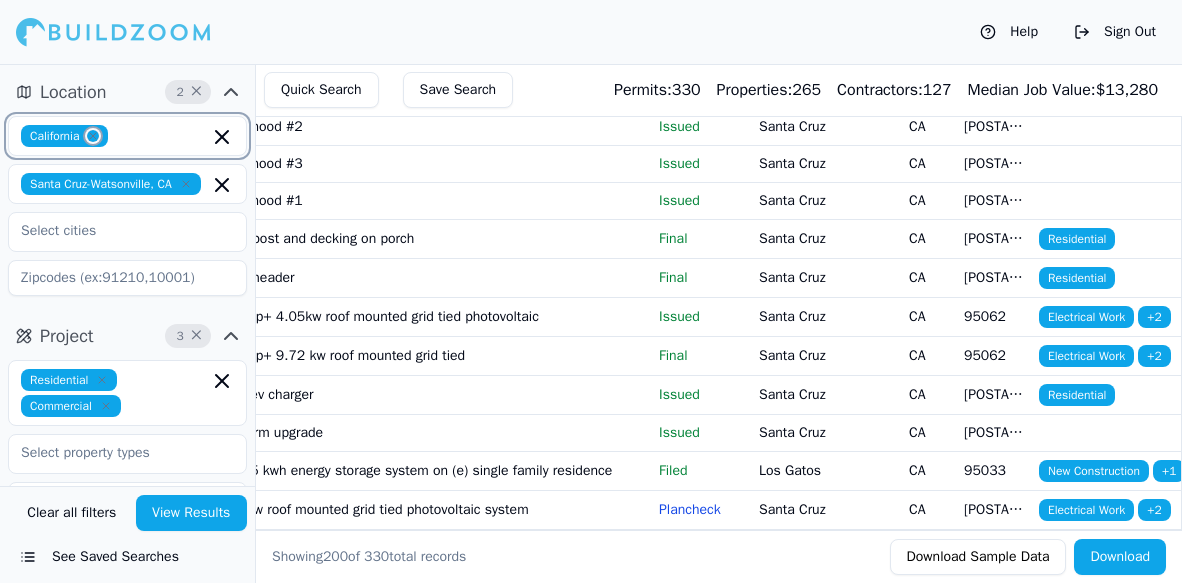 type 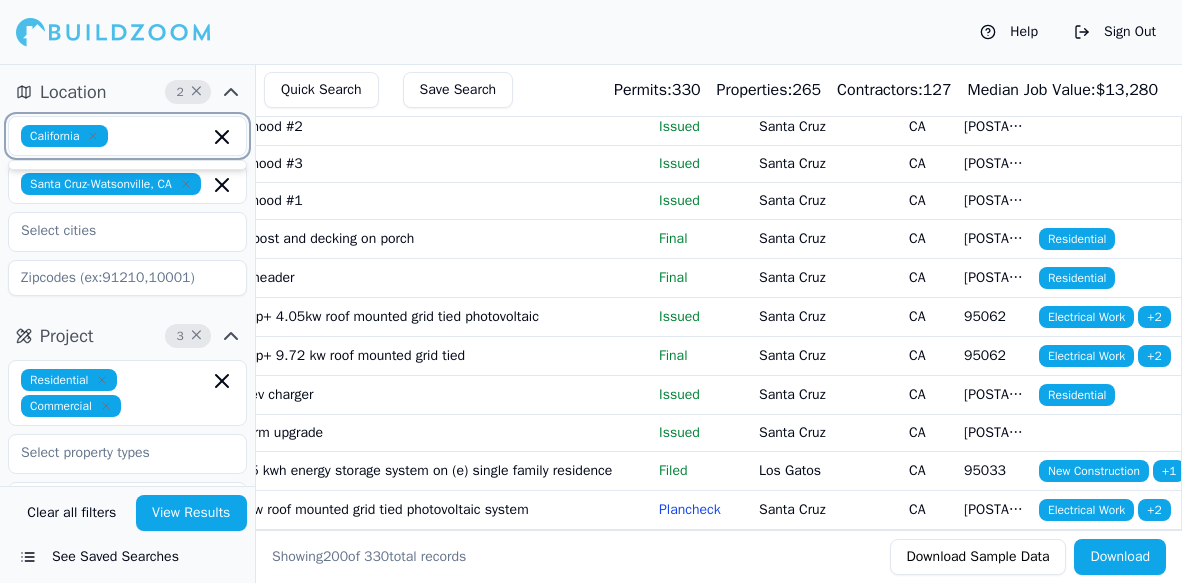 type 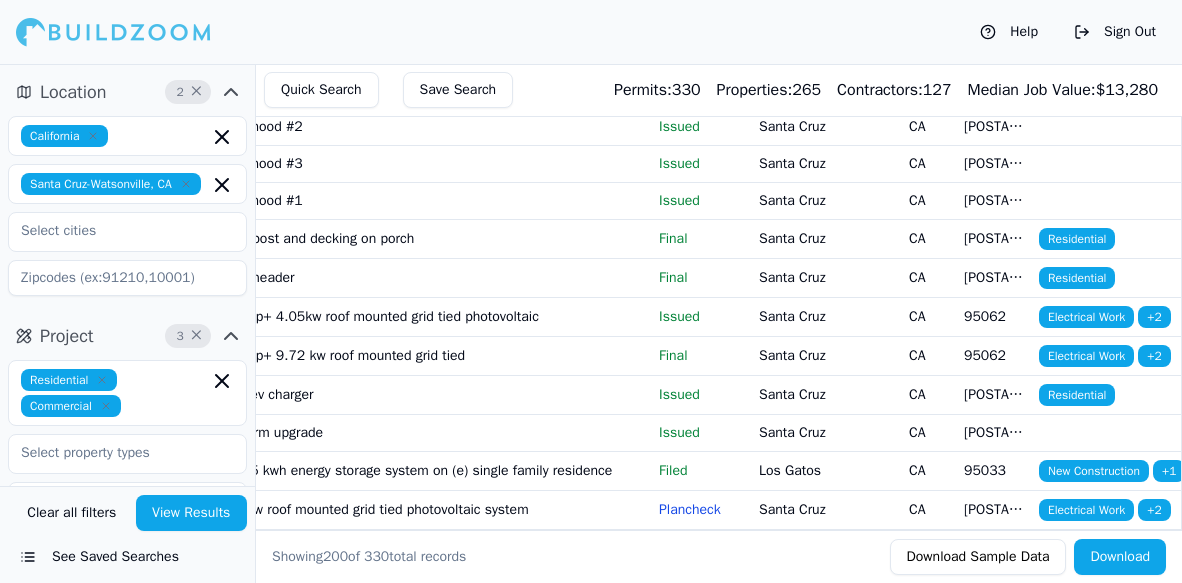 click on "[PRICE]" at bounding box center (719, 90) 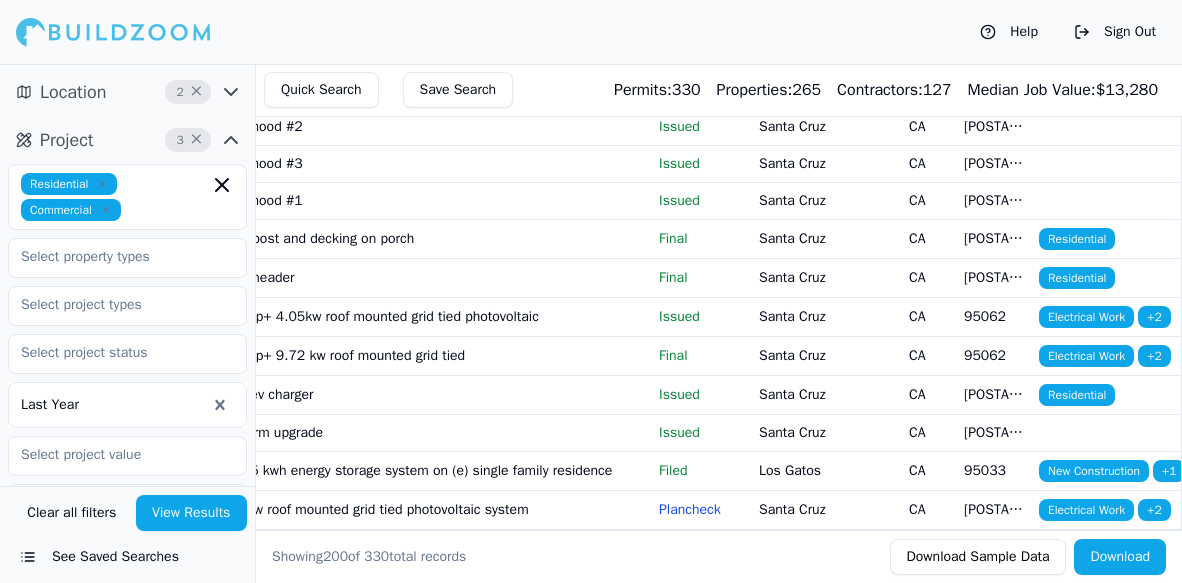 click 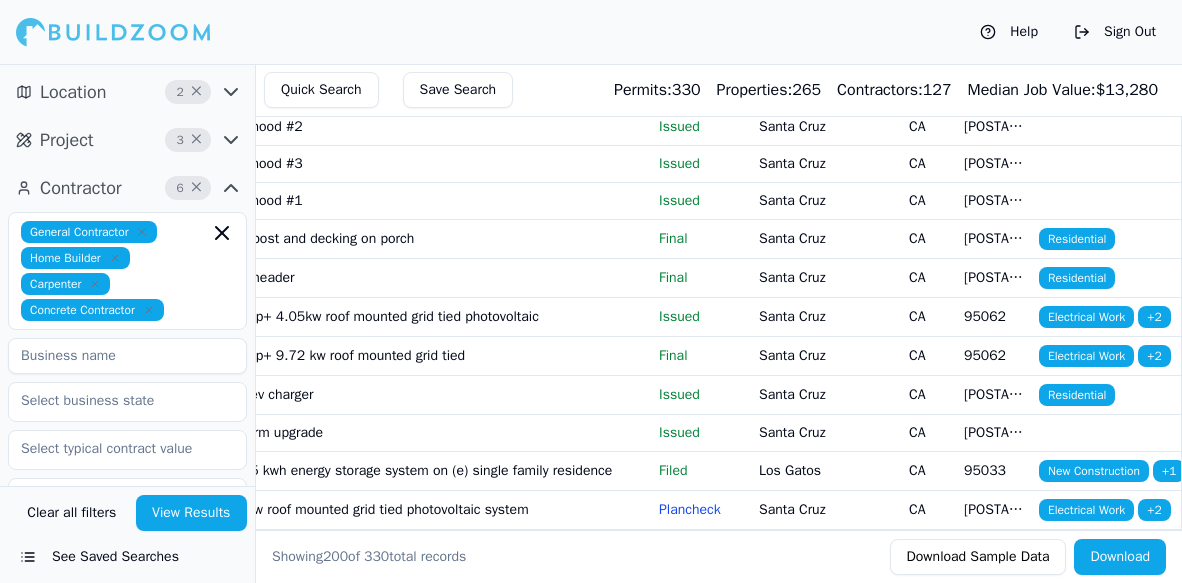 click on "View Results" at bounding box center [192, 513] 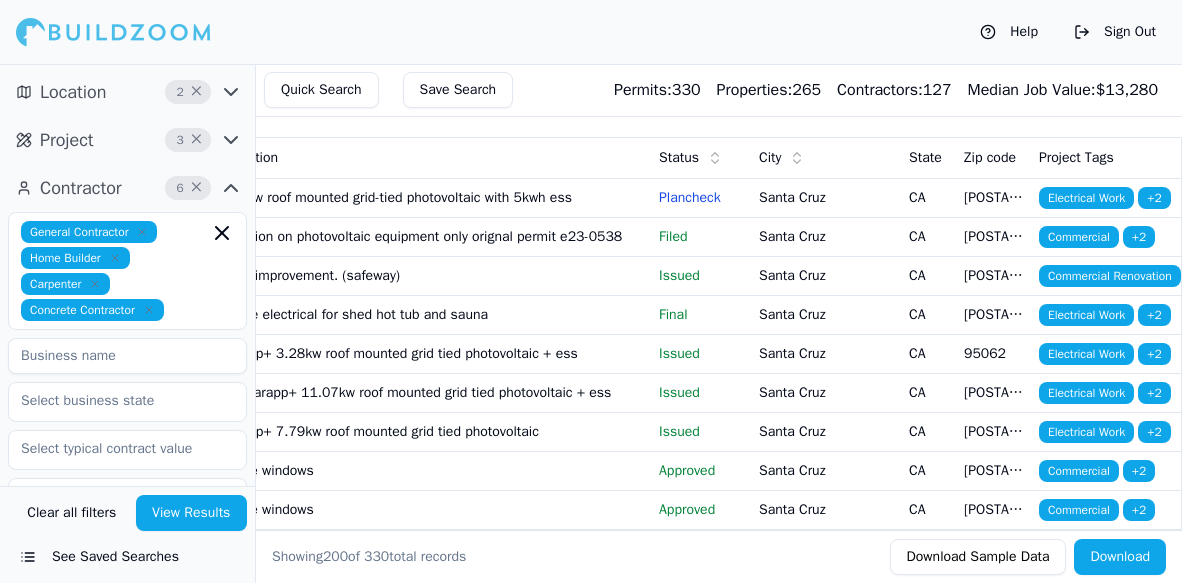 scroll, scrollTop: 680, scrollLeft: 0, axis: vertical 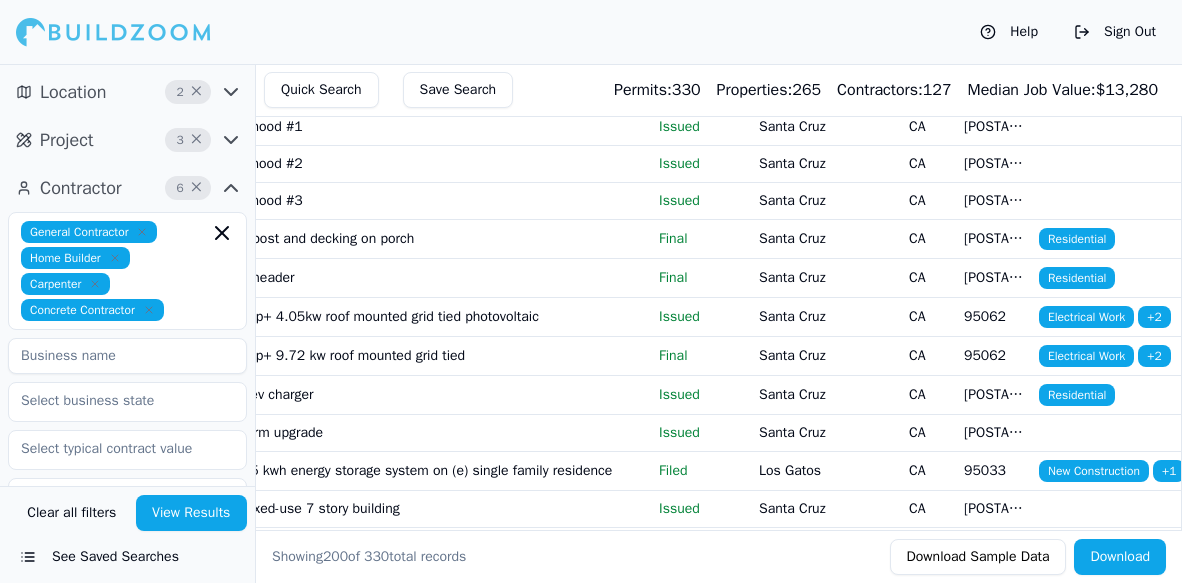 click on "View Results" at bounding box center [192, 513] 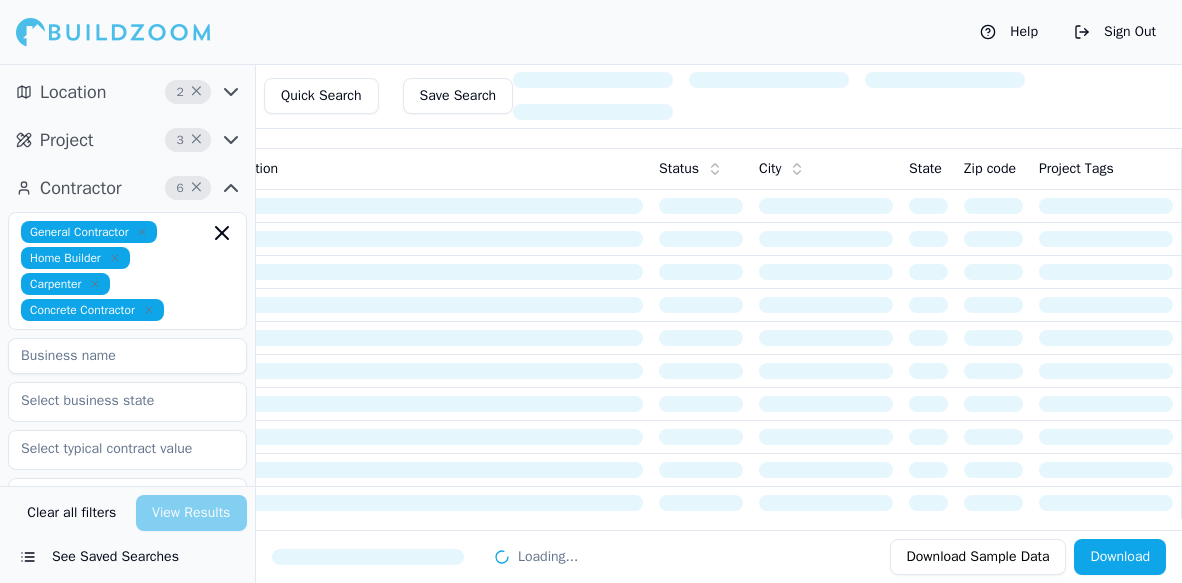 click at bounding box center (113, 32) 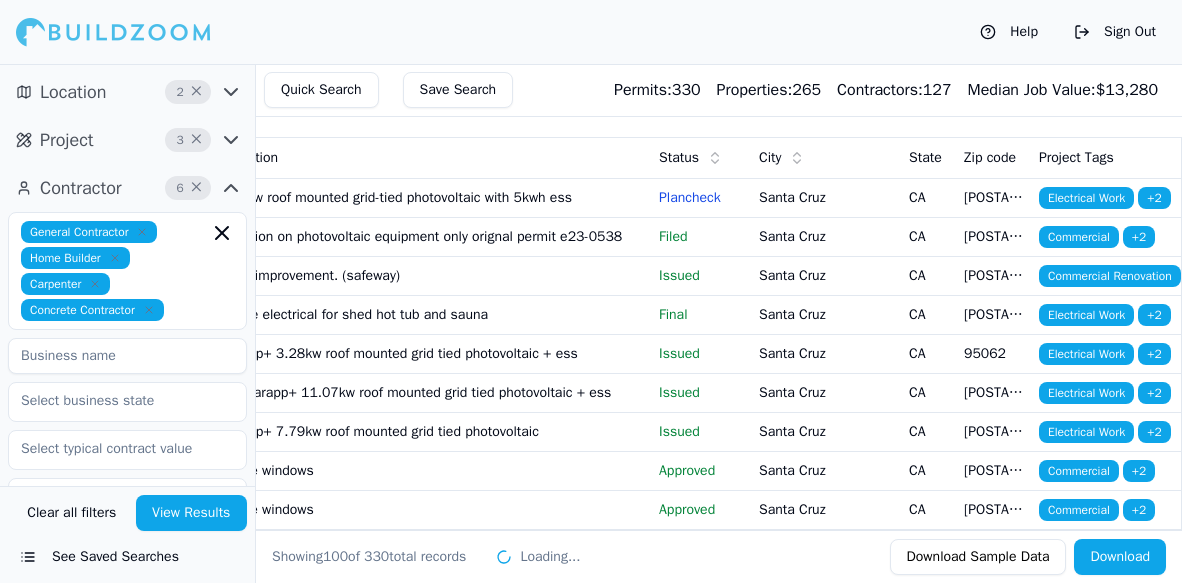 scroll, scrollTop: 680, scrollLeft: 0, axis: vertical 